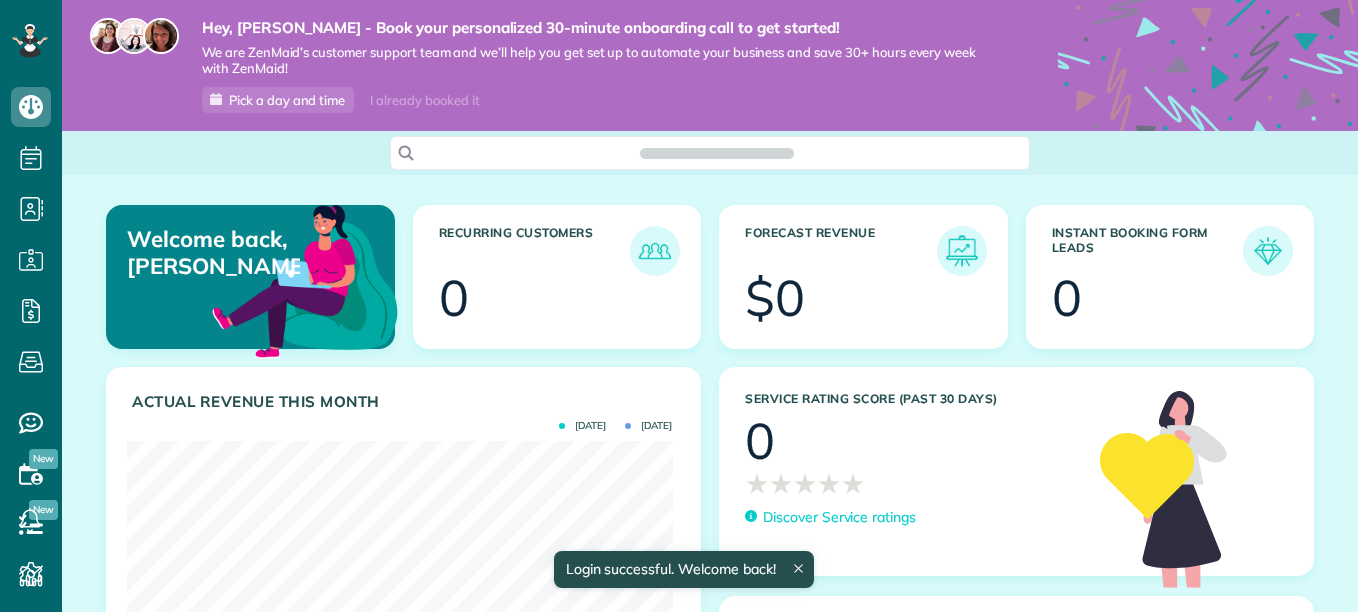 scroll, scrollTop: 0, scrollLeft: 0, axis: both 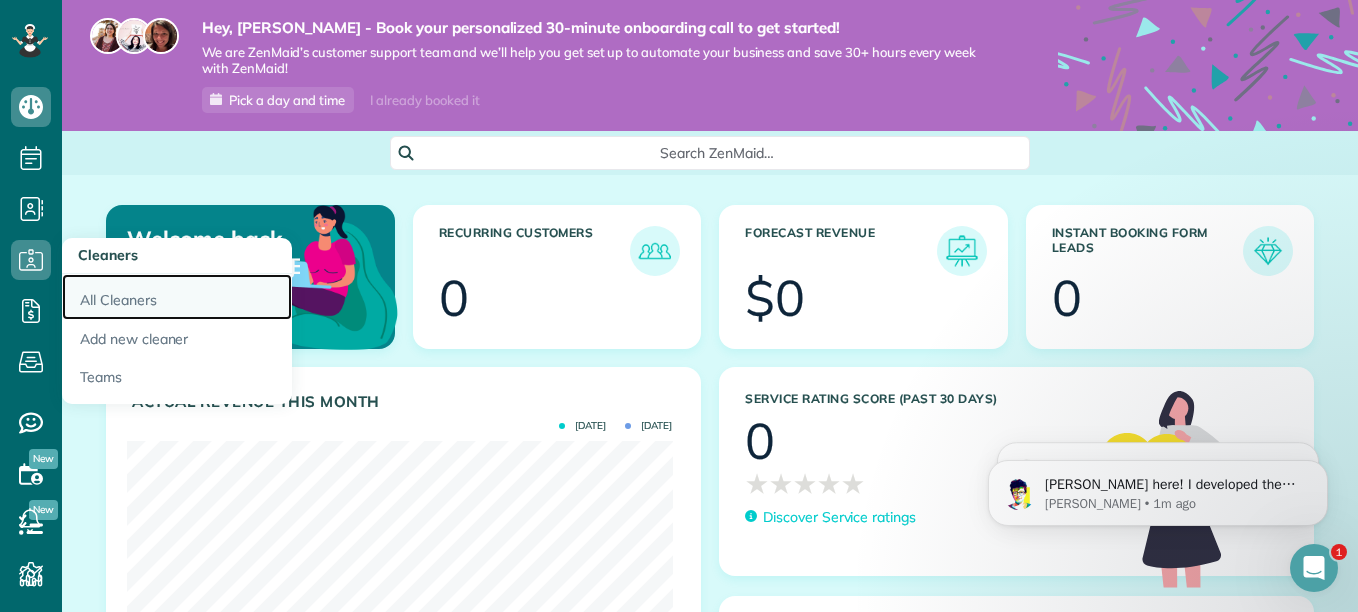 click on "All Cleaners" at bounding box center [177, 297] 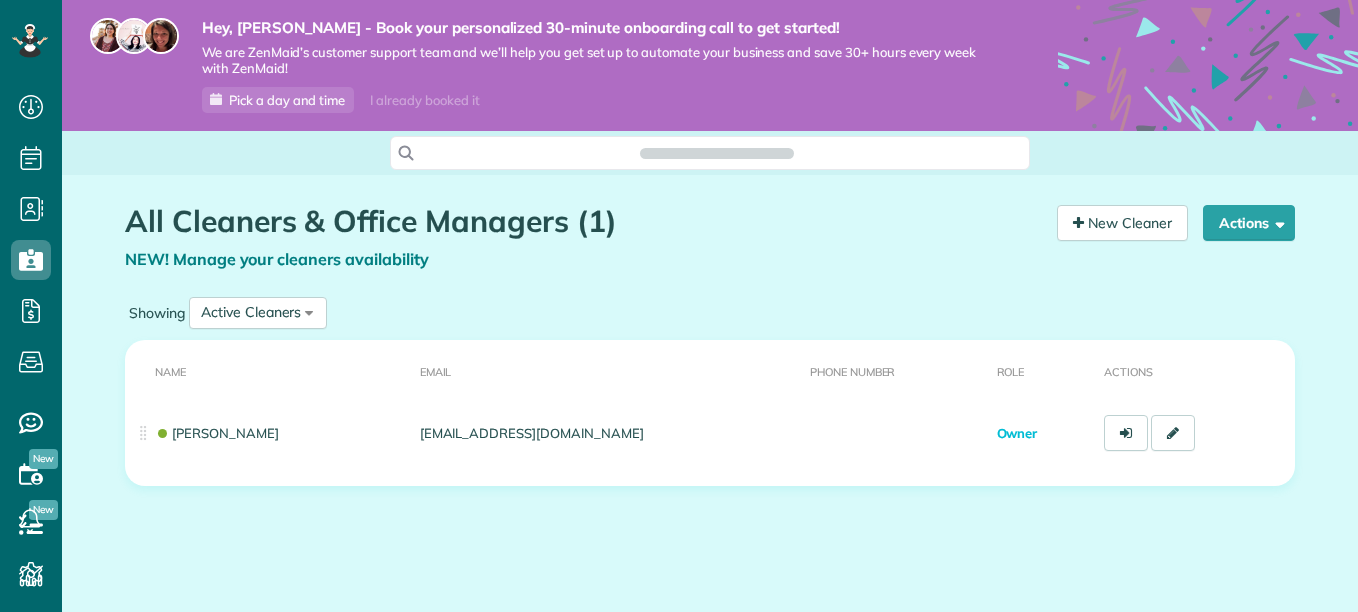 scroll, scrollTop: 0, scrollLeft: 0, axis: both 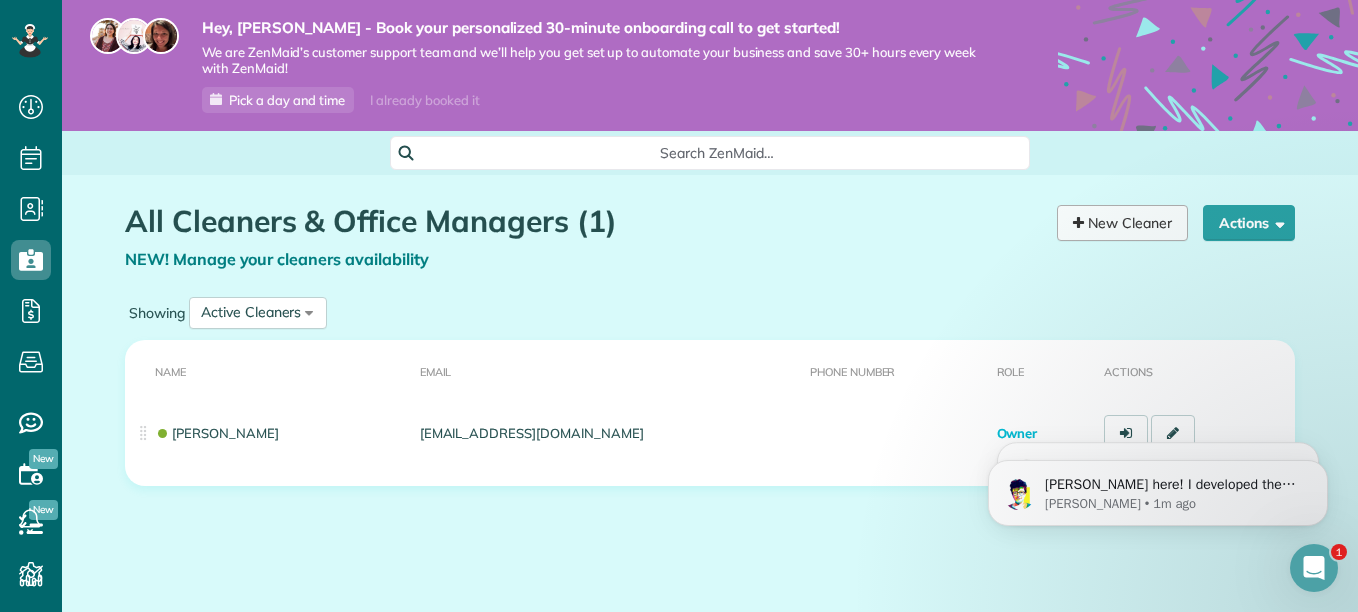 click on "New Cleaner" at bounding box center [1122, 223] 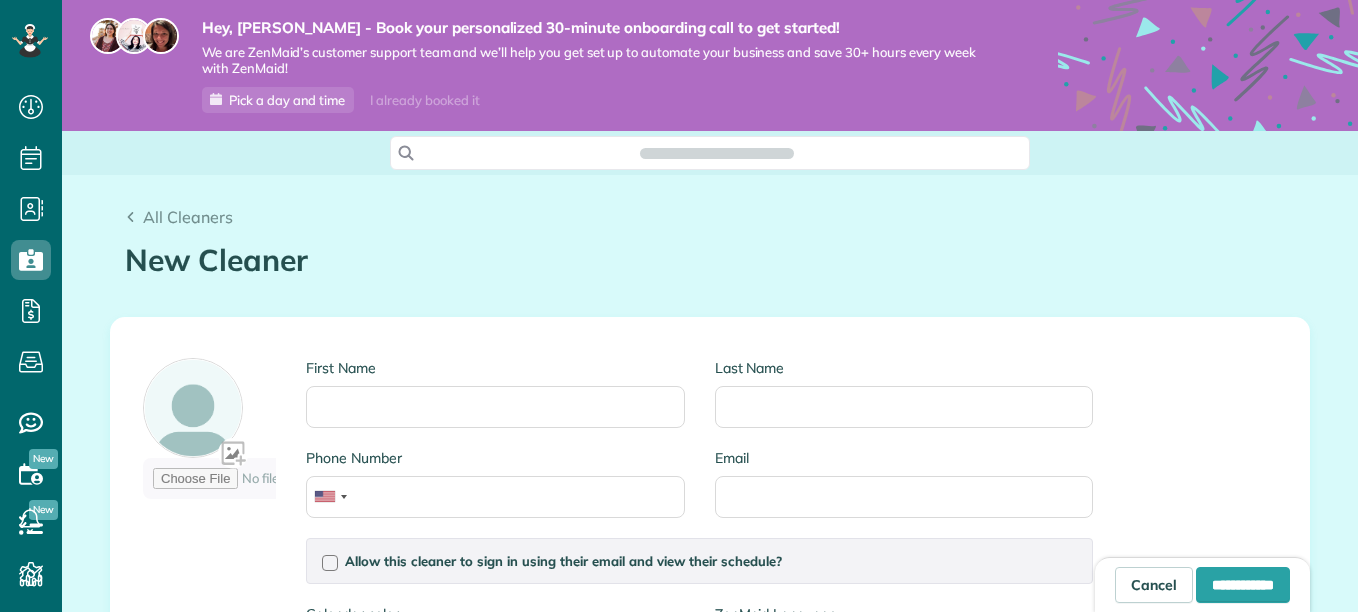scroll, scrollTop: 0, scrollLeft: 0, axis: both 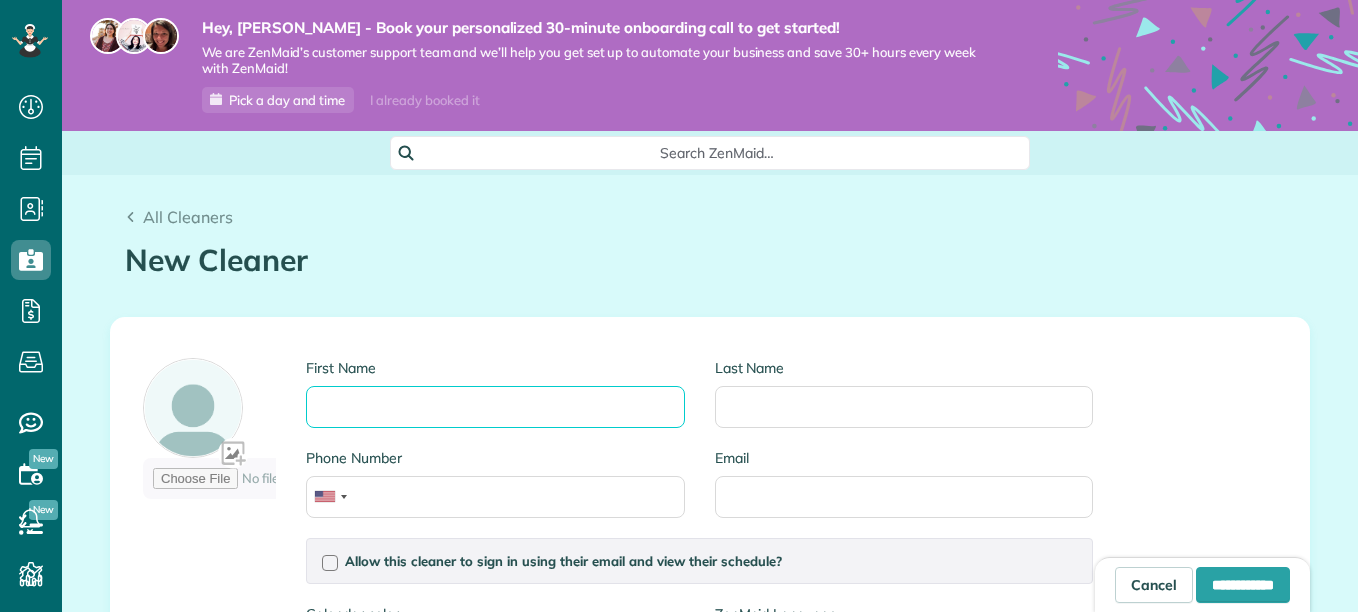 click on "First Name" at bounding box center [495, 407] 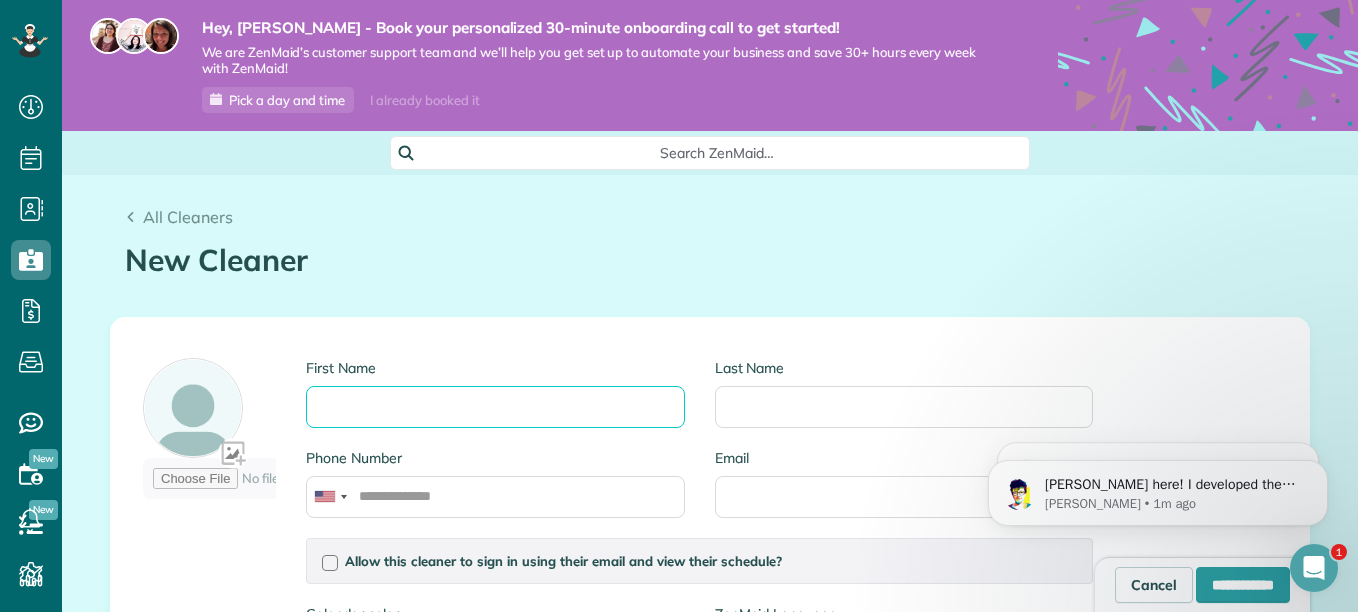 scroll, scrollTop: 0, scrollLeft: 0, axis: both 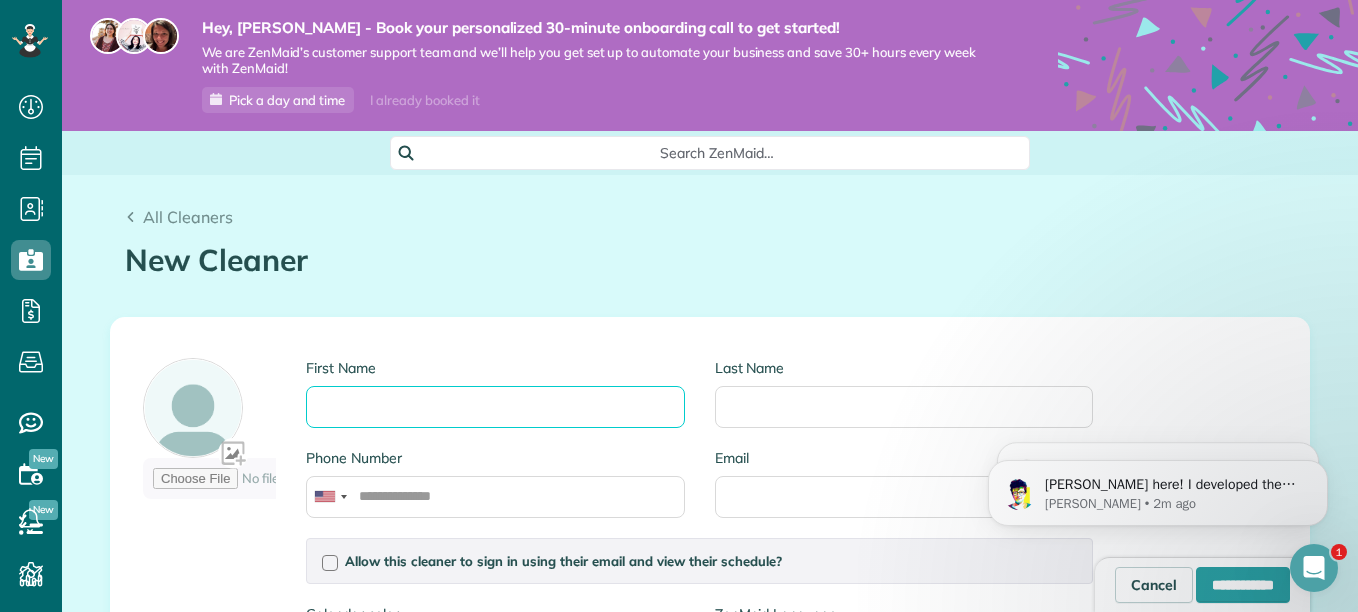 drag, startPoint x: 627, startPoint y: 416, endPoint x: 639, endPoint y: 405, distance: 16.27882 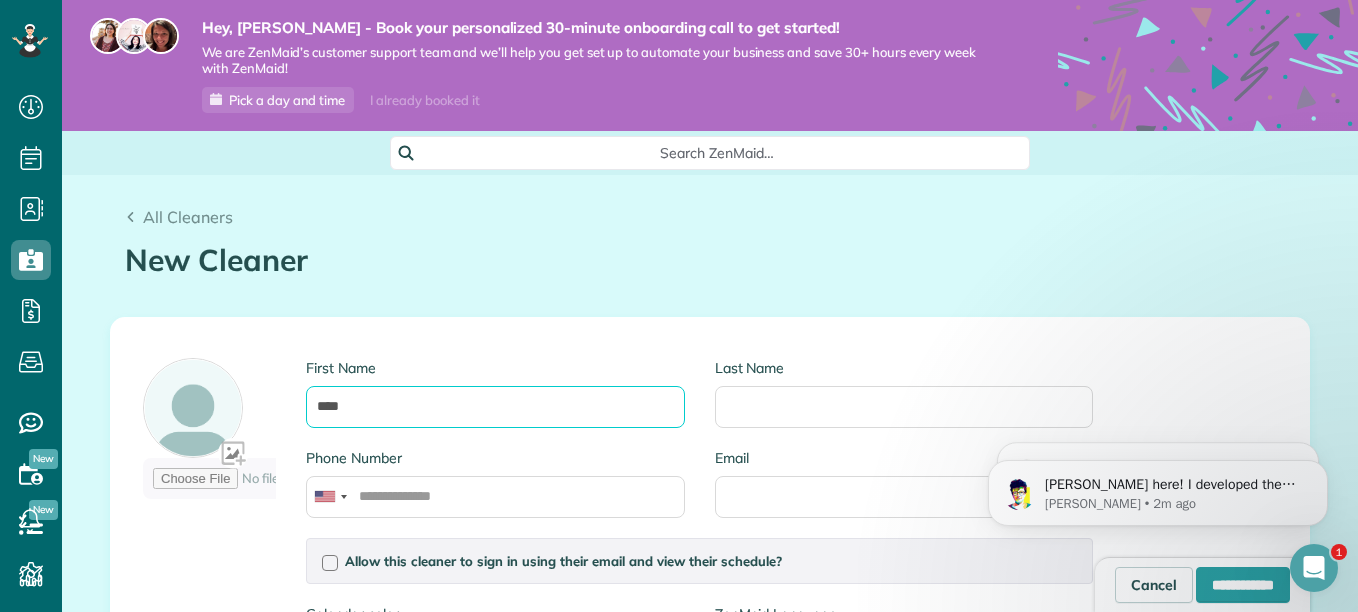 type on "****" 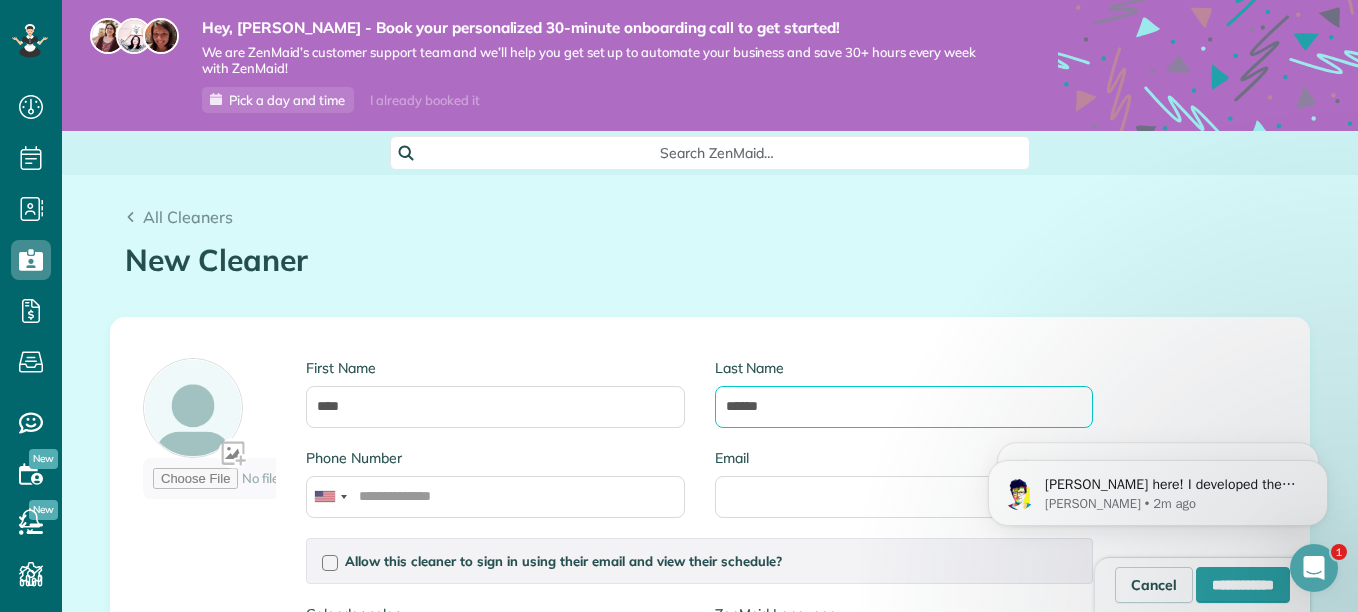 type on "******" 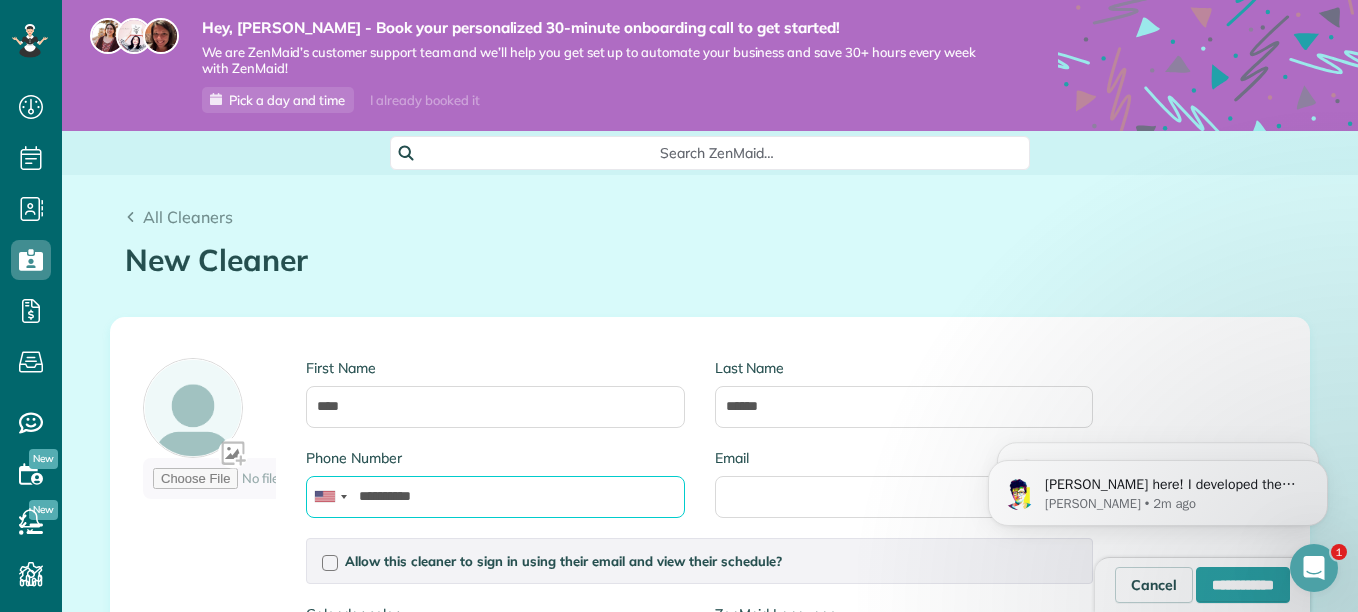 type on "**********" 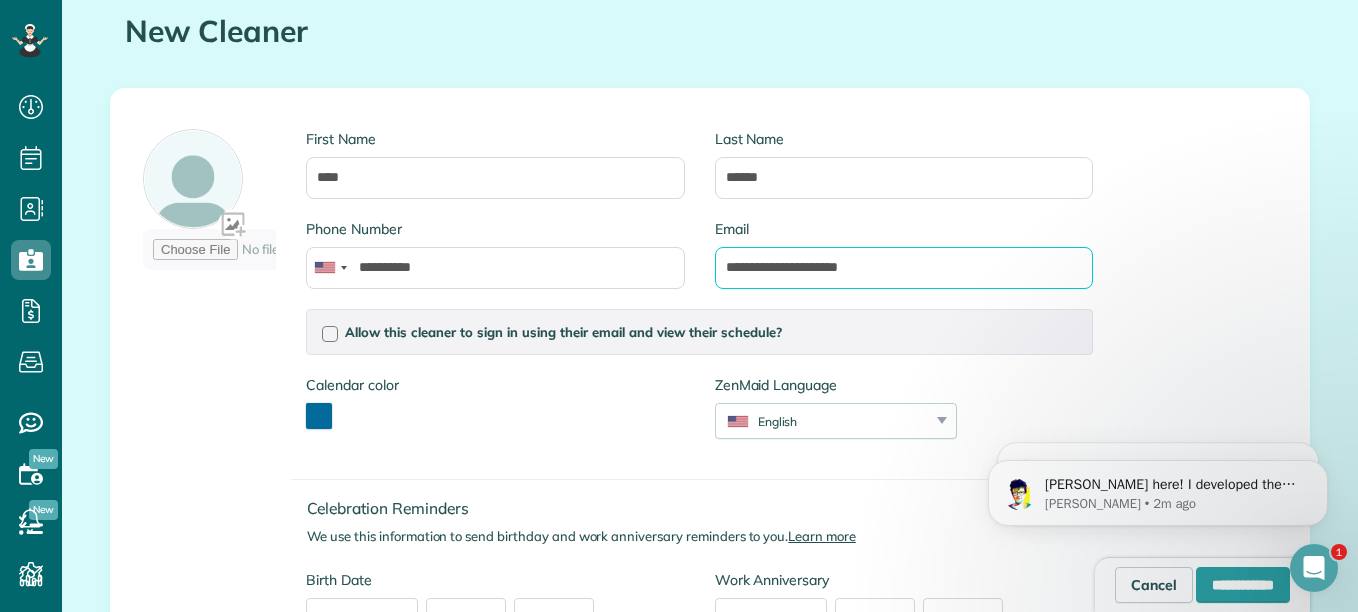 scroll, scrollTop: 275, scrollLeft: 0, axis: vertical 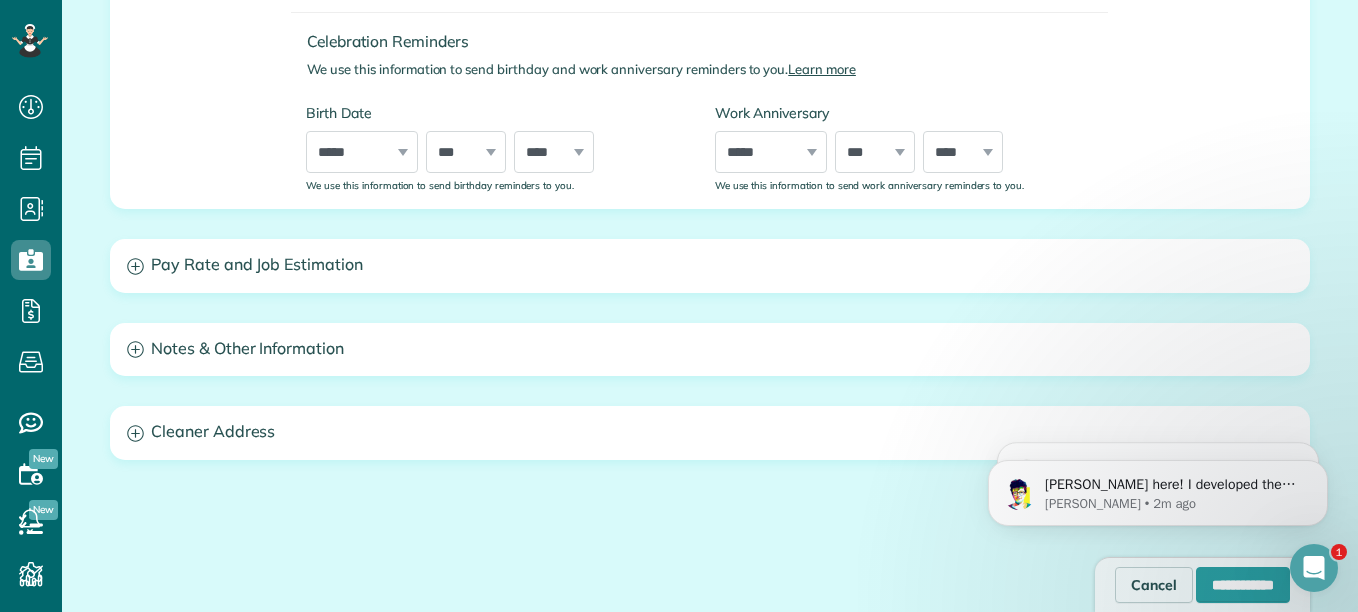 type on "**********" 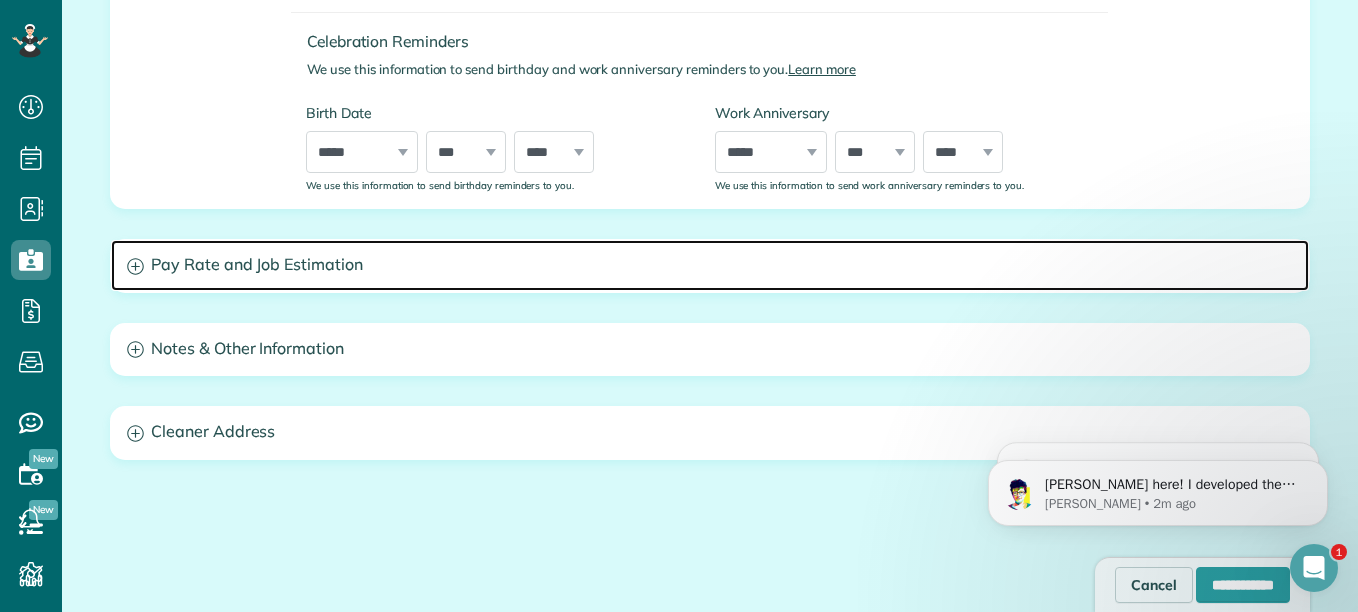 click on "Pay Rate and Job Estimation" at bounding box center [710, 265] 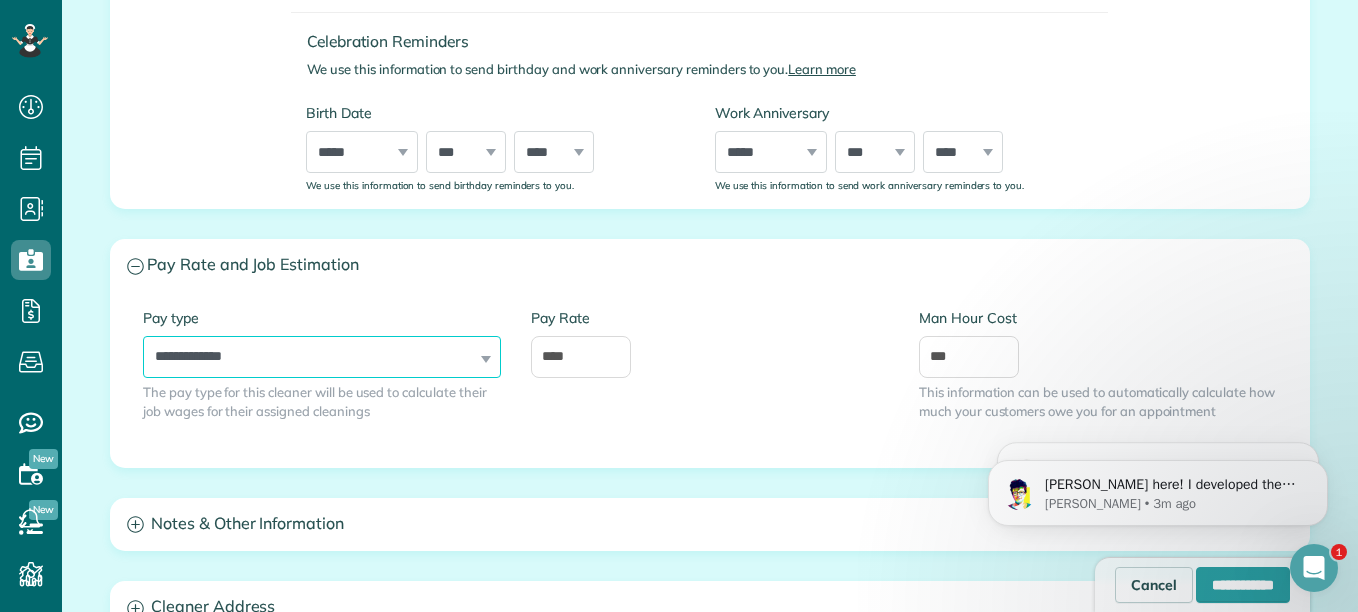 click on "**********" at bounding box center [322, 357] 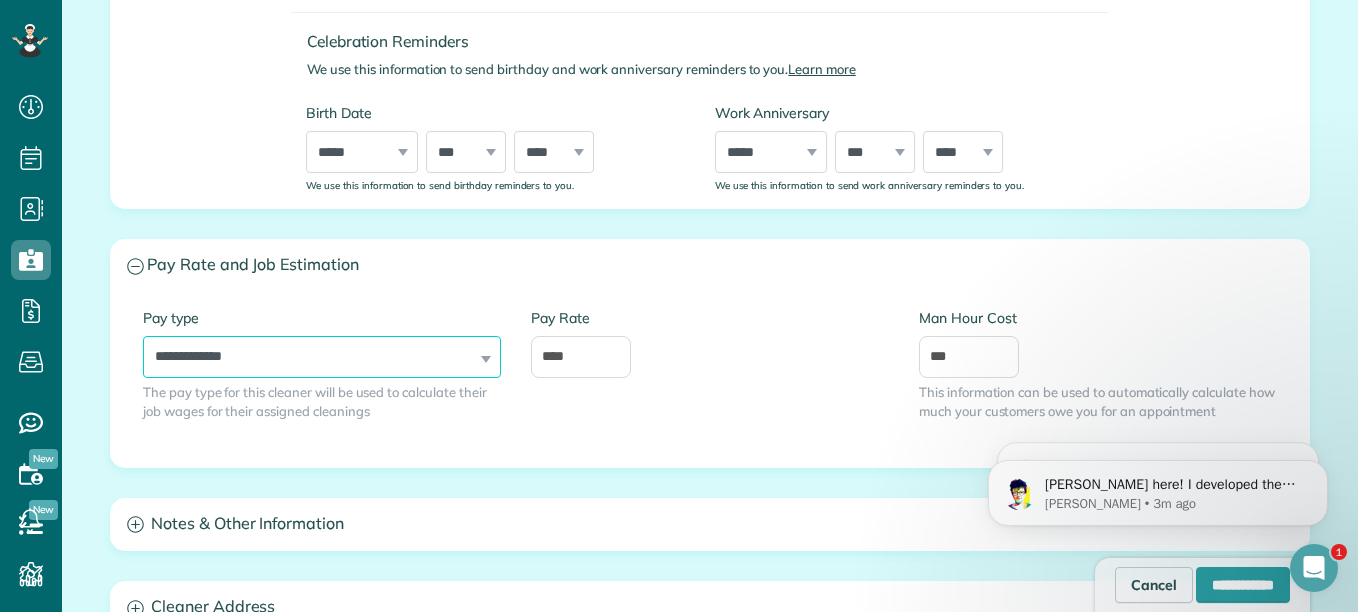 select on "******" 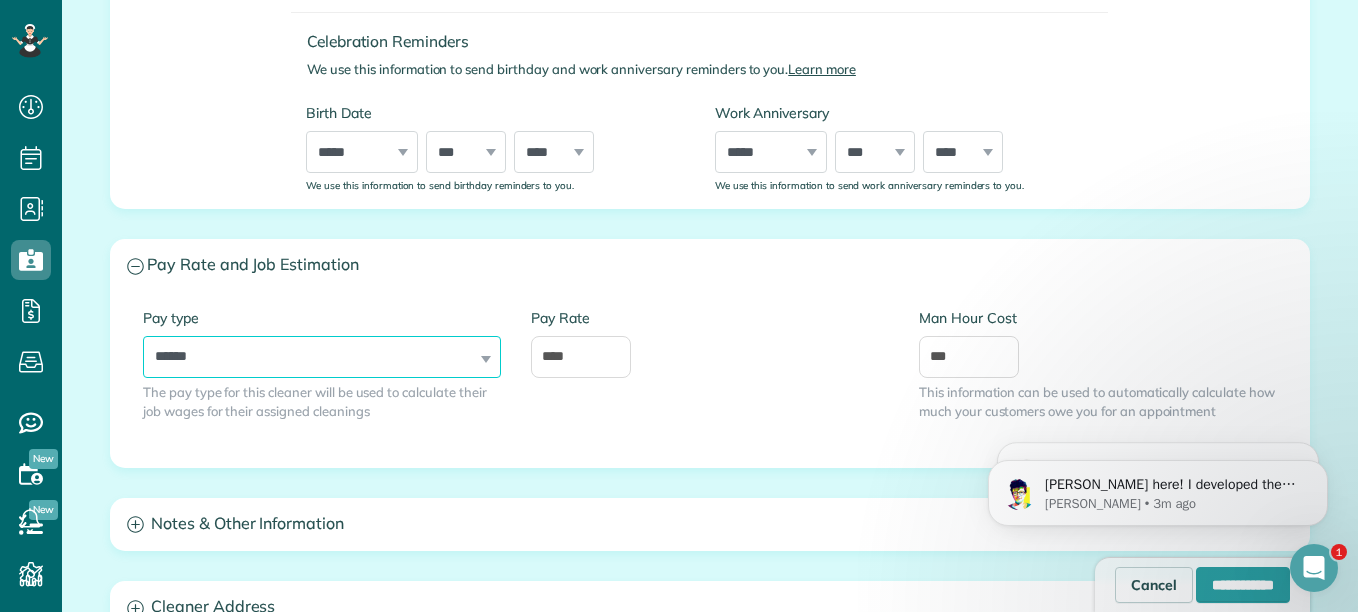 click on "**********" at bounding box center [322, 357] 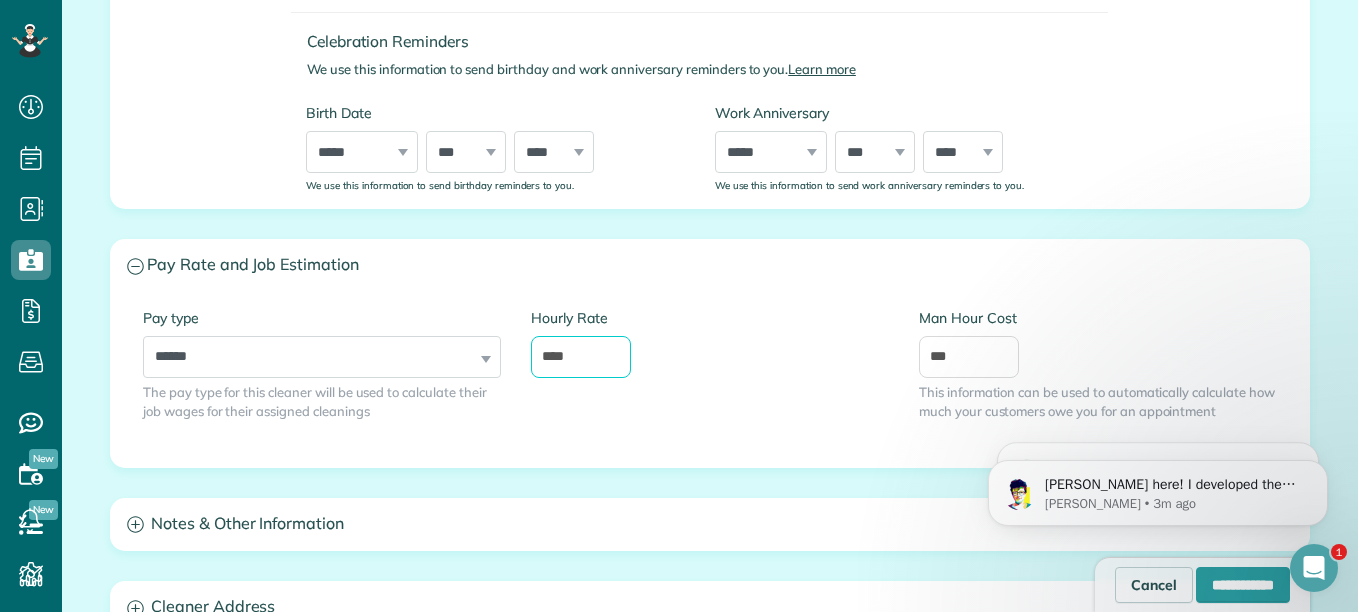 click on "****" at bounding box center [581, 357] 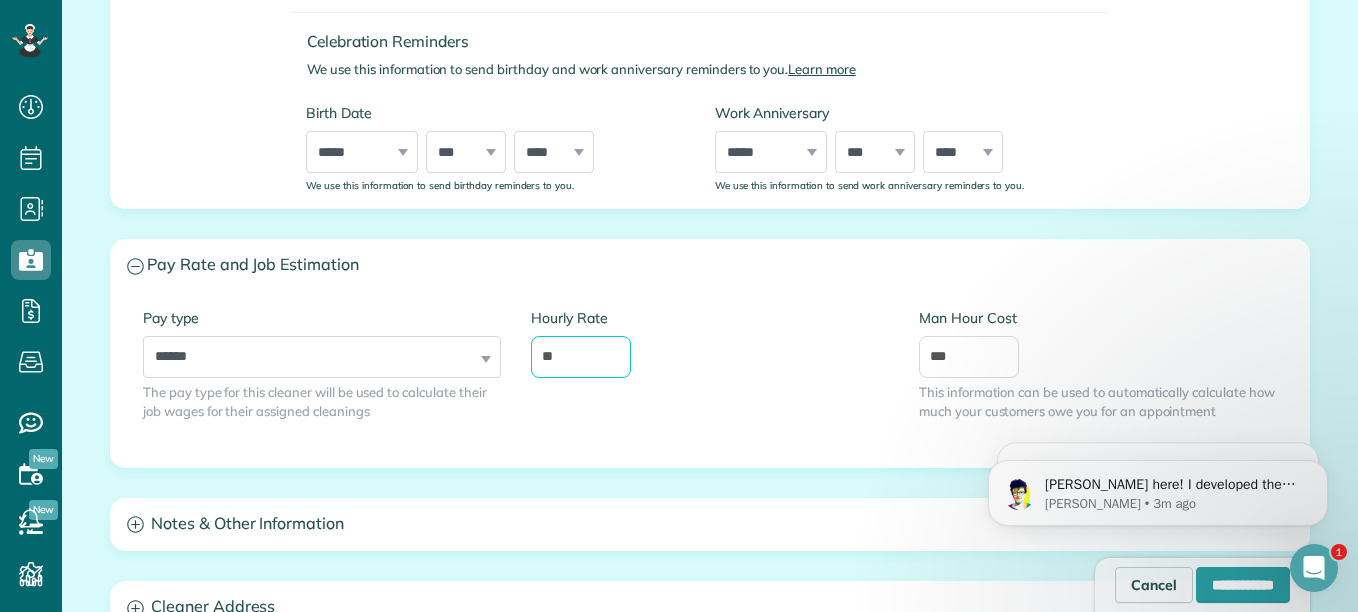 type on "*" 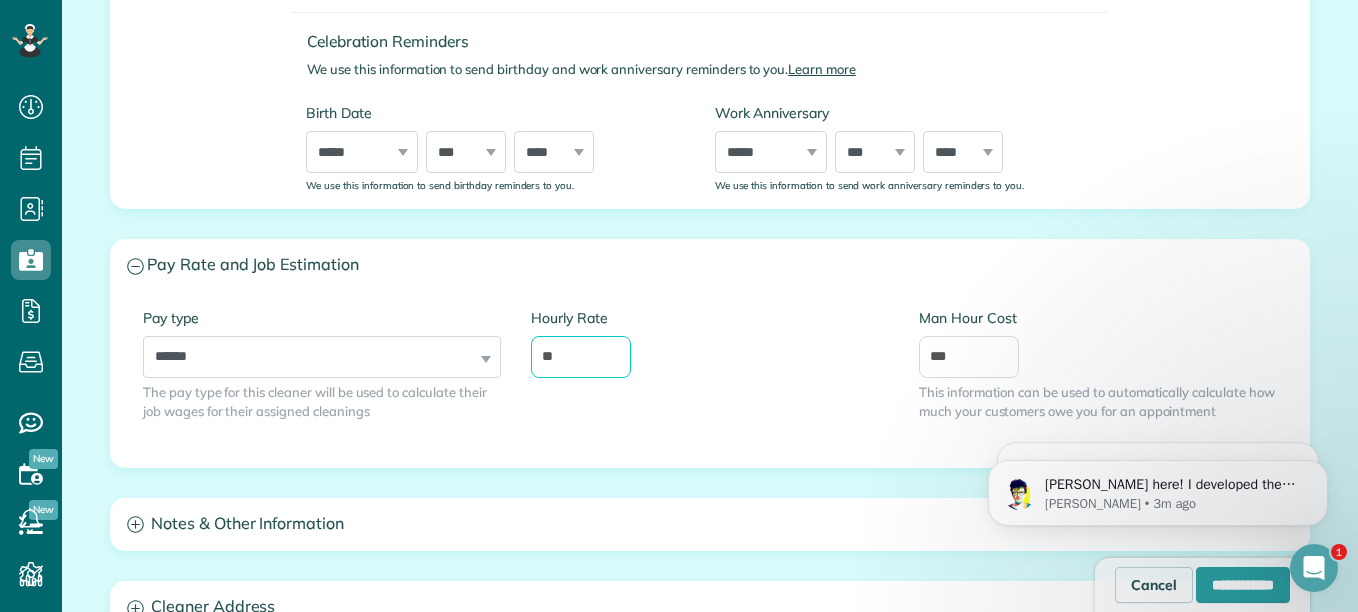 type on "**" 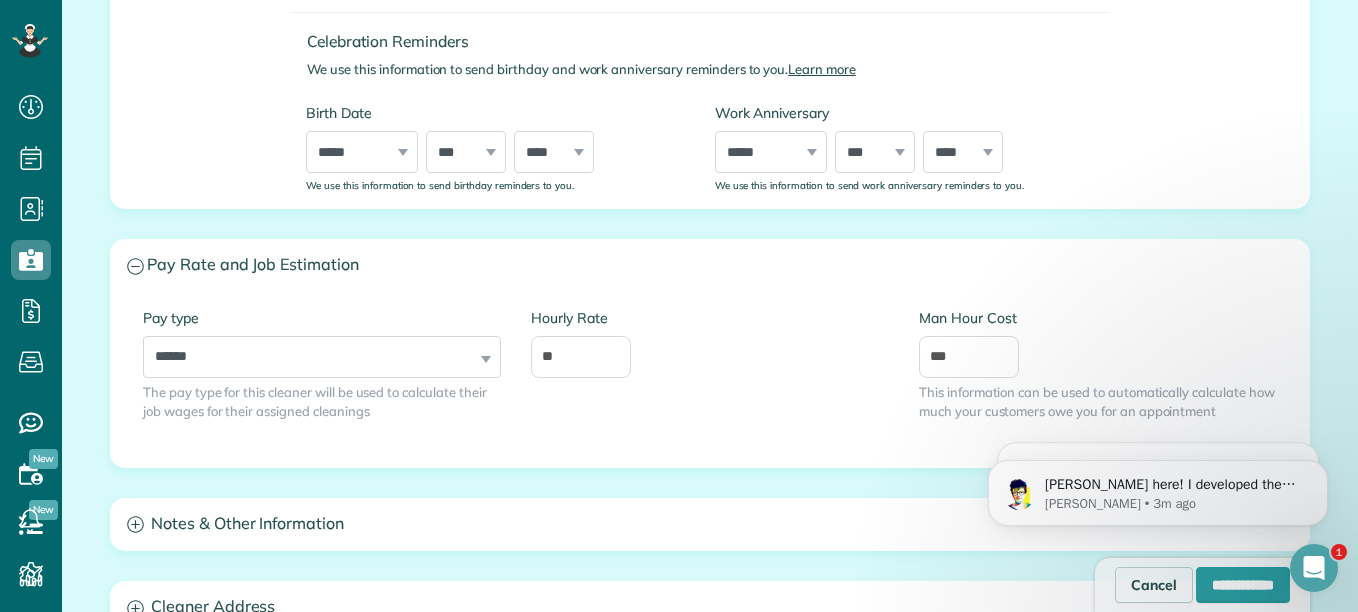 click on "**********" at bounding box center [710, 379] 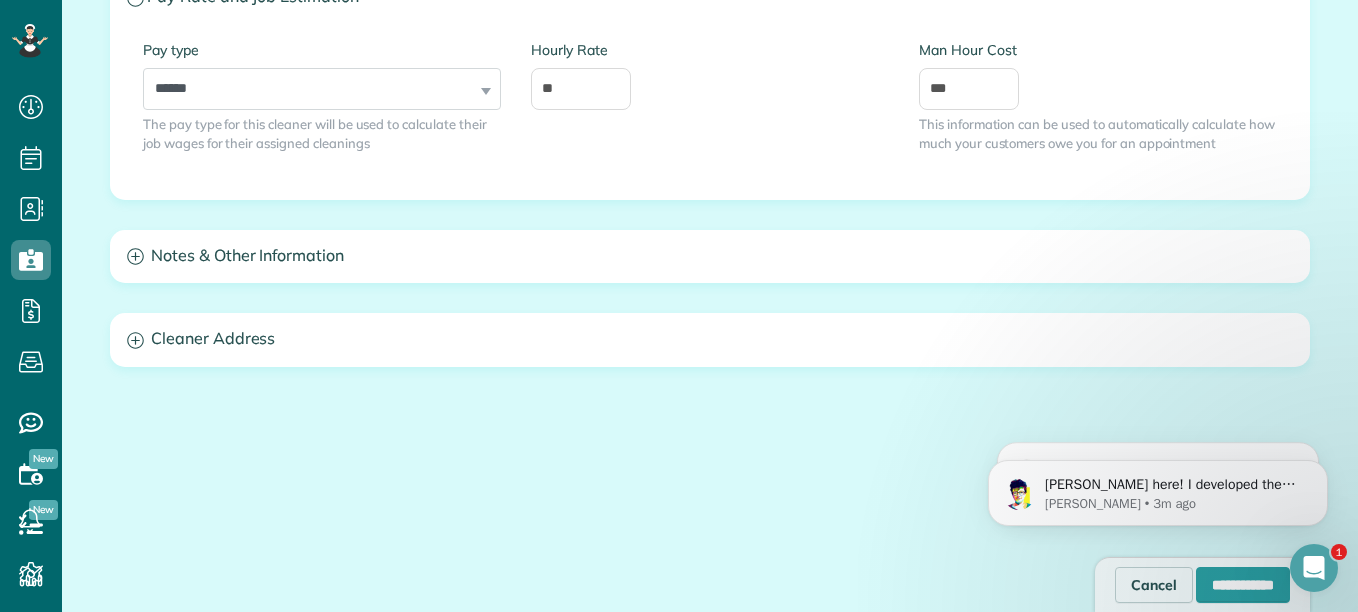scroll, scrollTop: 972, scrollLeft: 0, axis: vertical 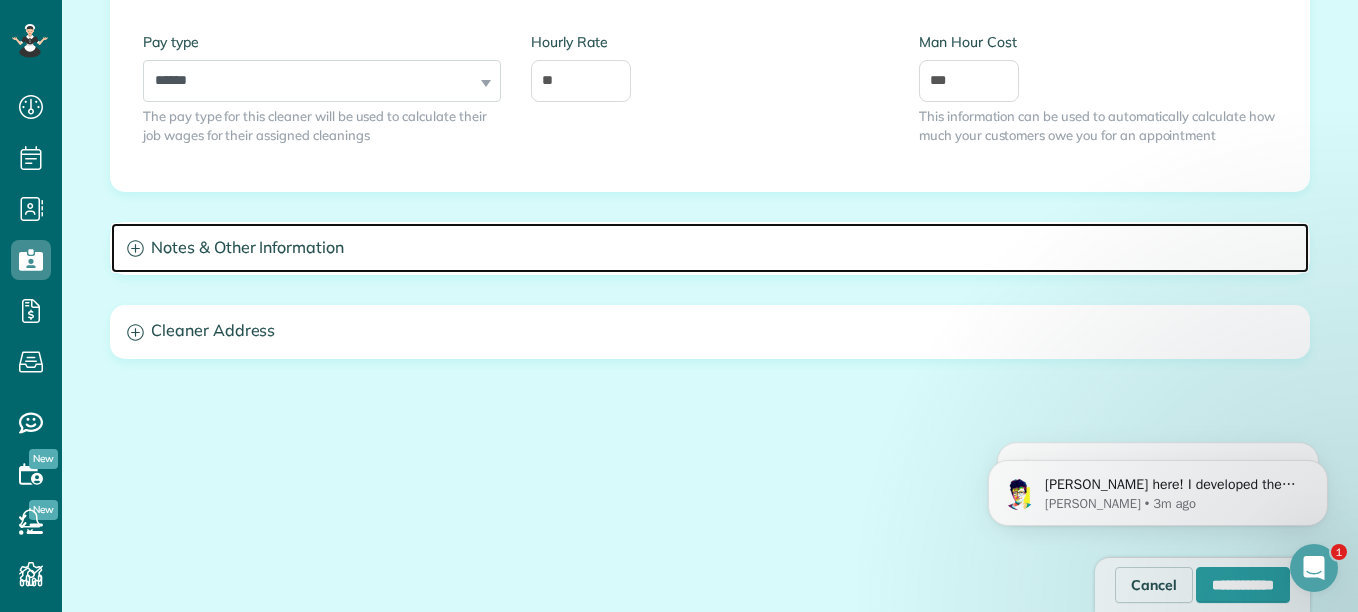 click on "Notes & Other Information" at bounding box center (710, 248) 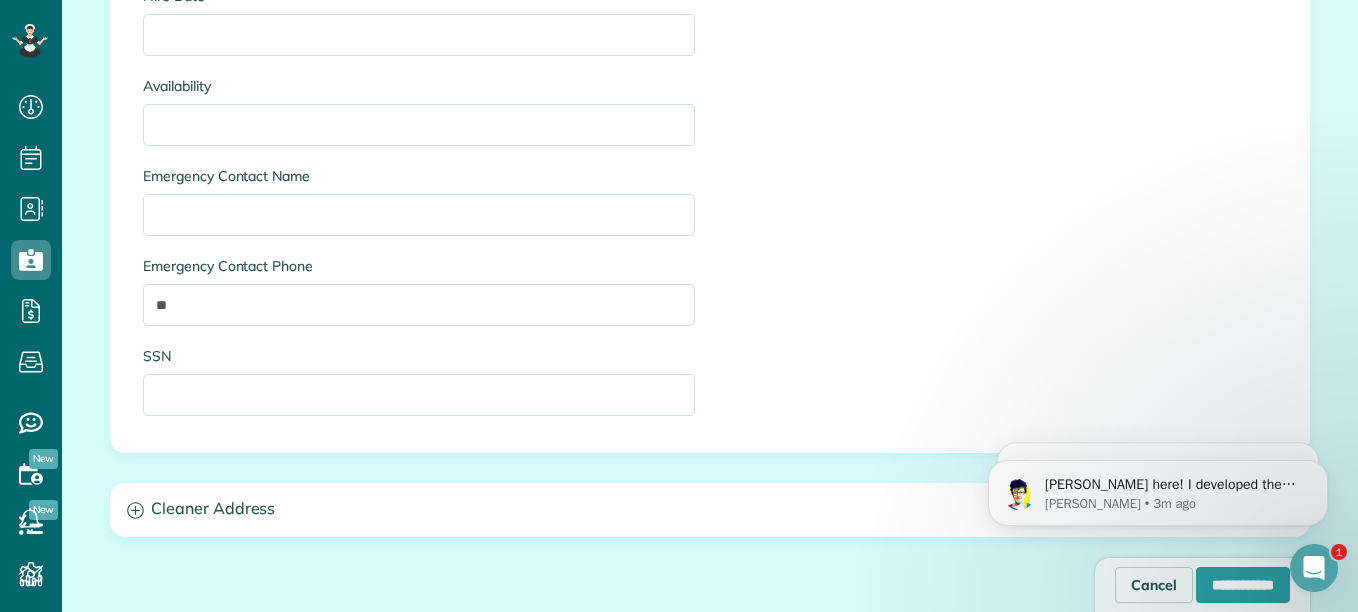 scroll, scrollTop: 1509, scrollLeft: 0, axis: vertical 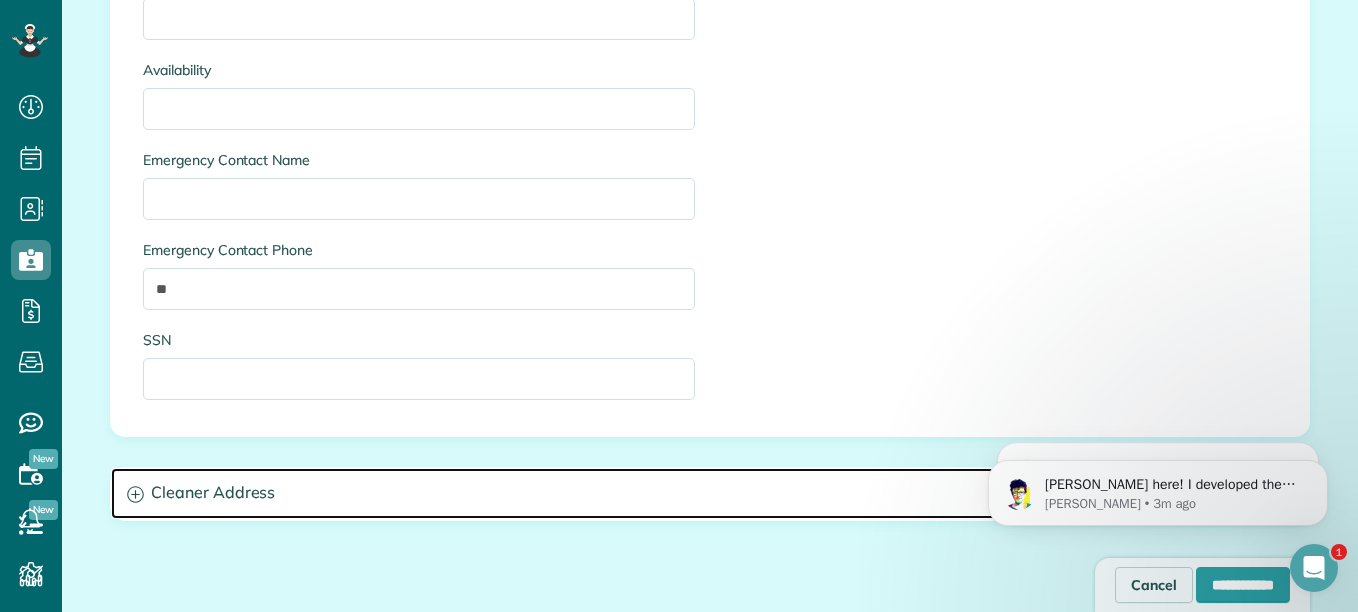 click on "Cleaner Address" at bounding box center [710, 493] 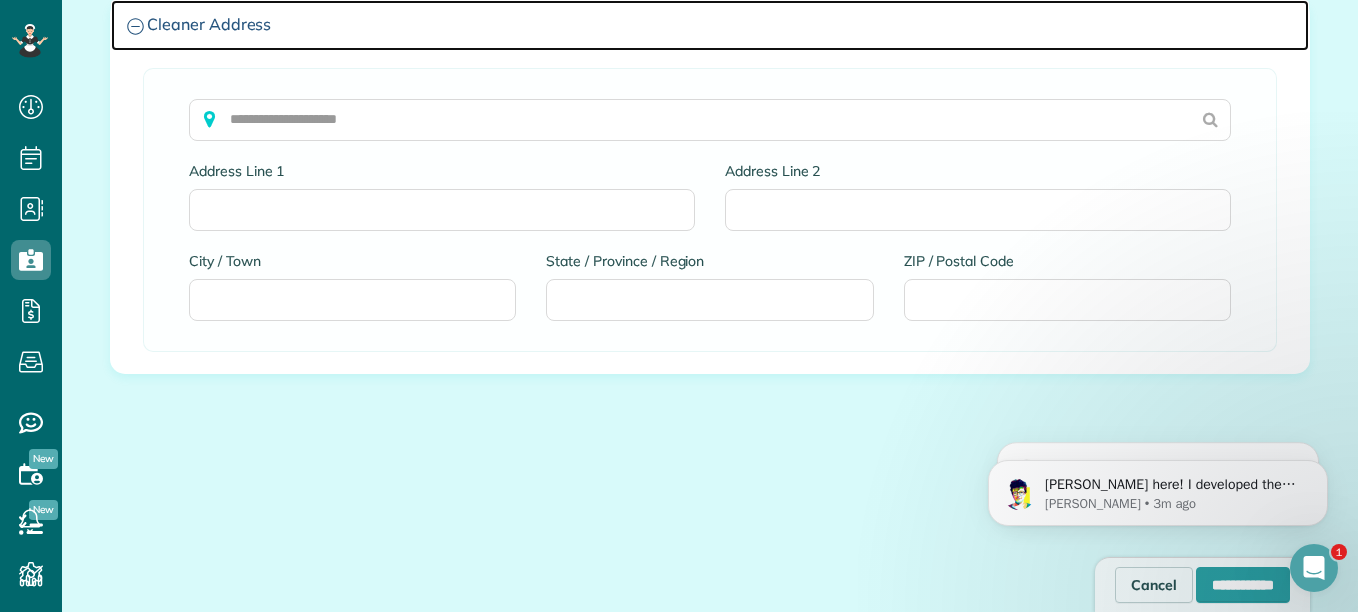scroll, scrollTop: 1982, scrollLeft: 0, axis: vertical 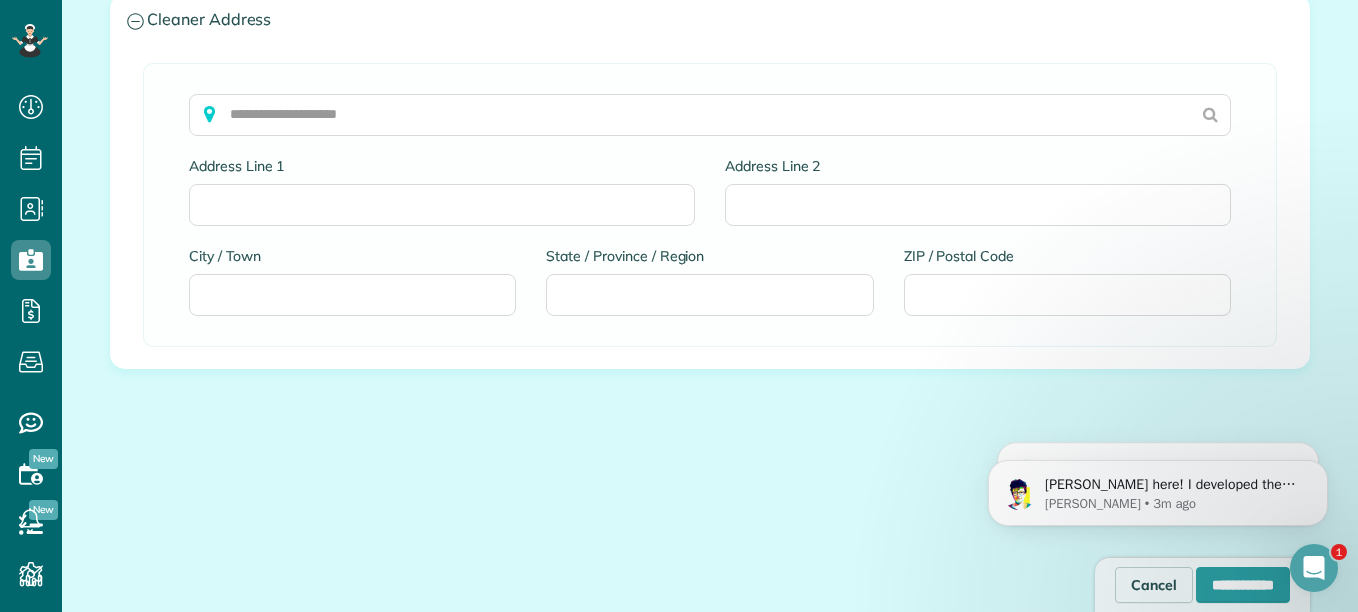 drag, startPoint x: 1337, startPoint y: 664, endPoint x: 1351, endPoint y: 357, distance: 307.31906 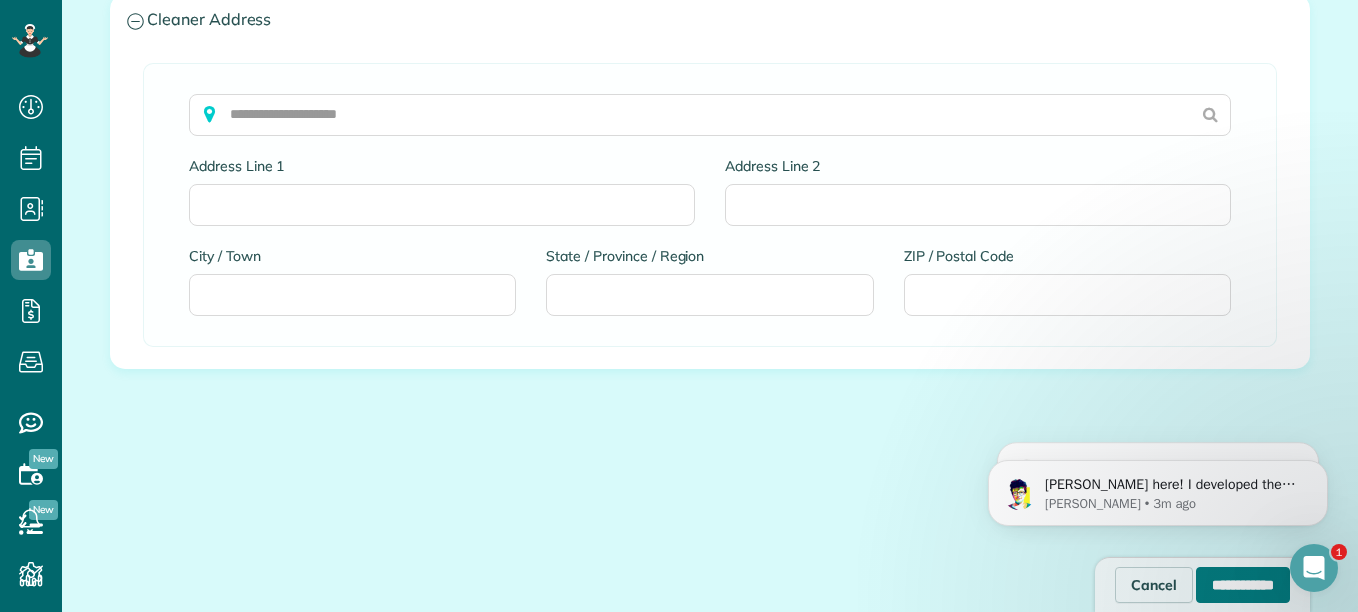 click on "**********" at bounding box center [1243, 585] 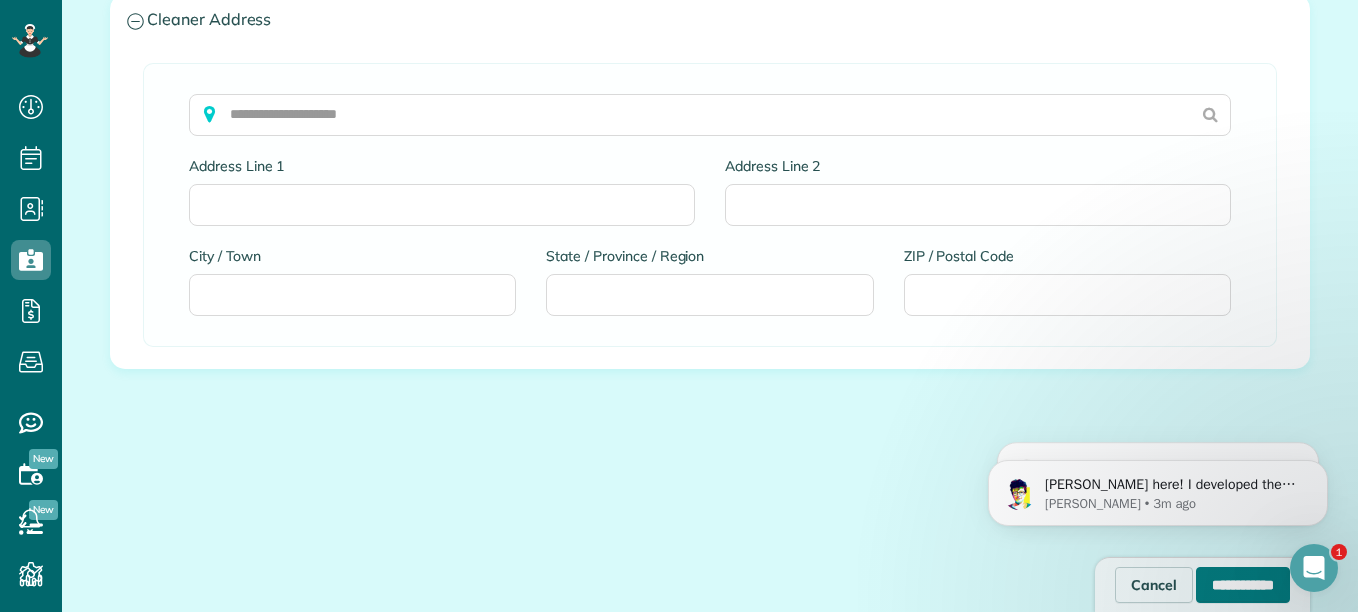 type on "**********" 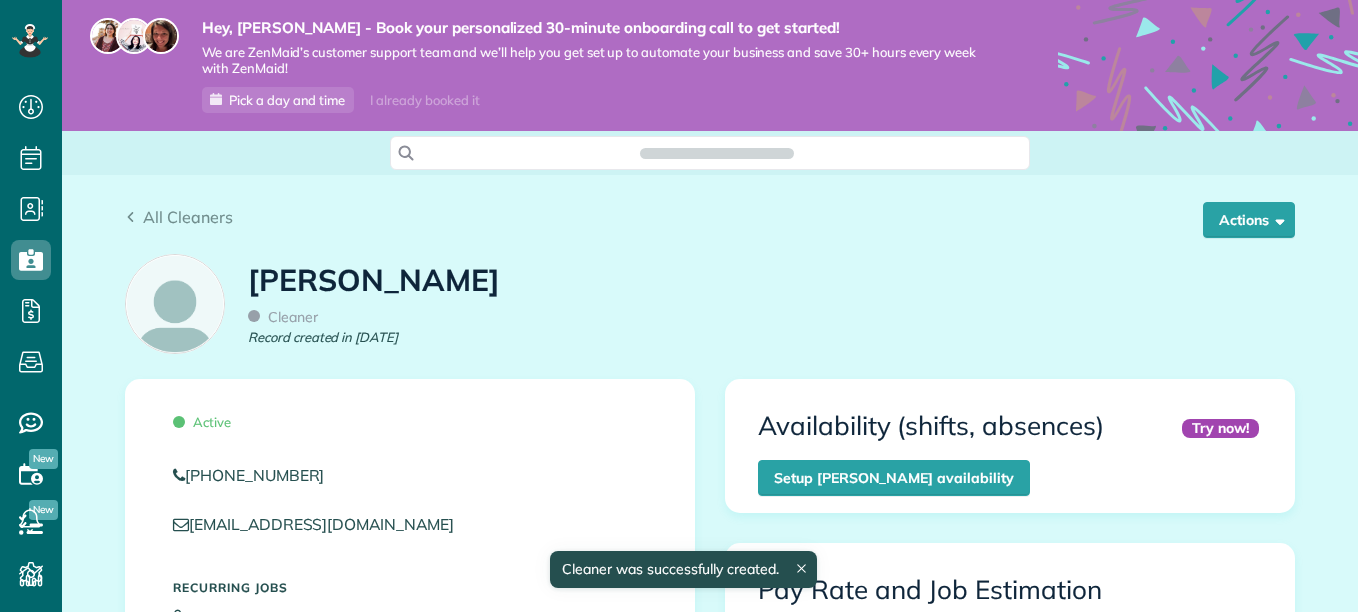 scroll, scrollTop: 0, scrollLeft: 0, axis: both 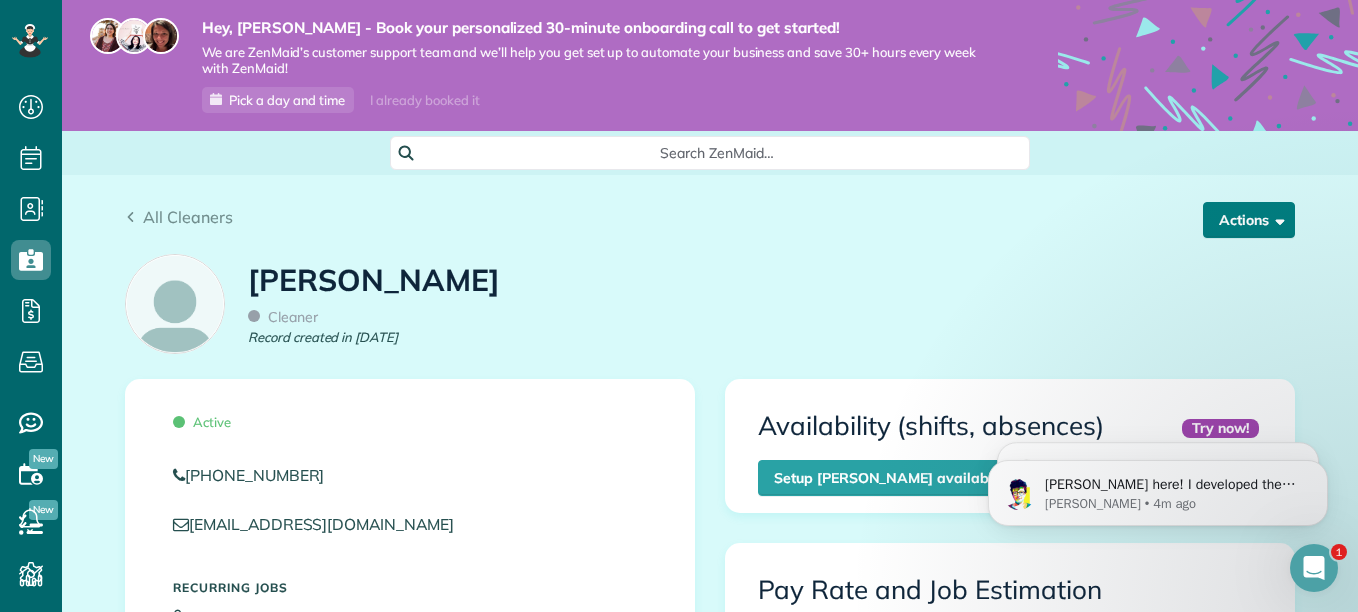 click on "Actions" at bounding box center (1249, 220) 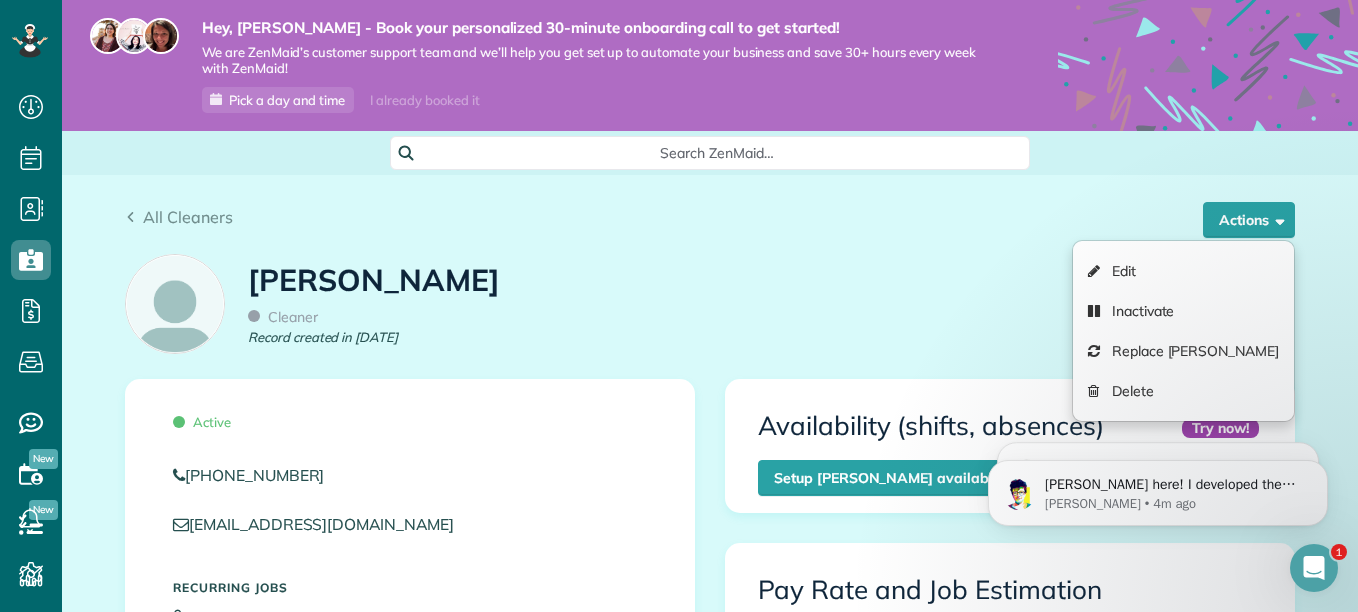 click on "Zoey Meyers
Cleaner
Record created in Jul 2025" at bounding box center [710, 311] 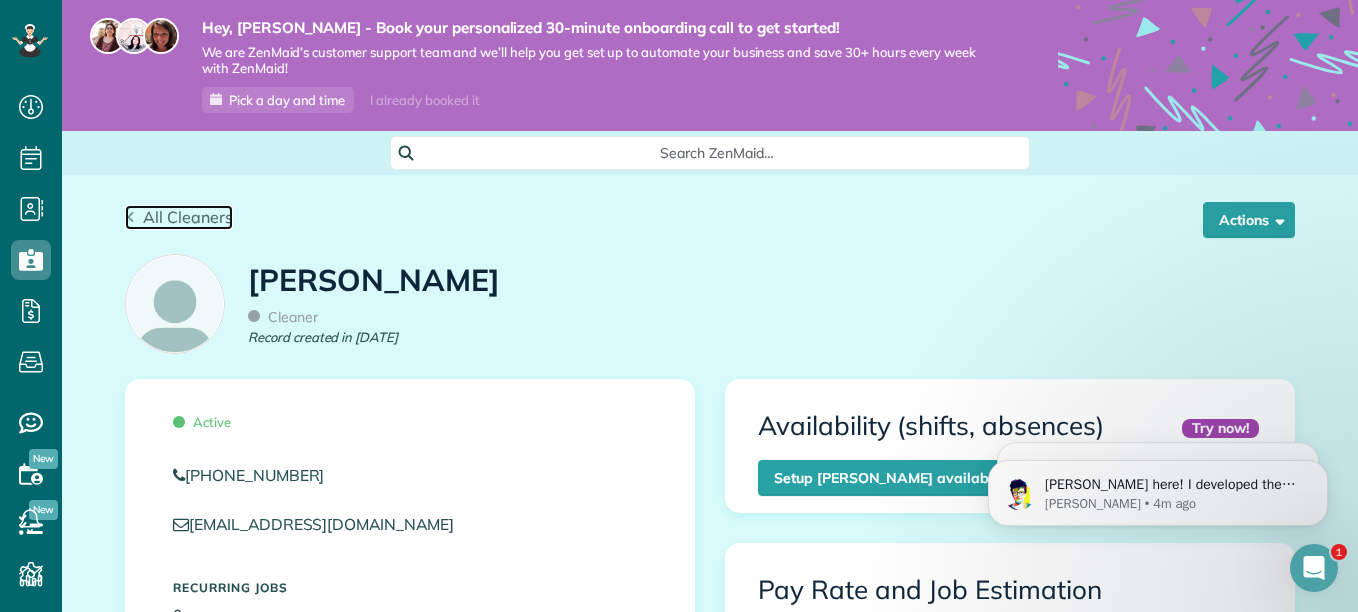 click on "All Cleaners" at bounding box center (188, 217) 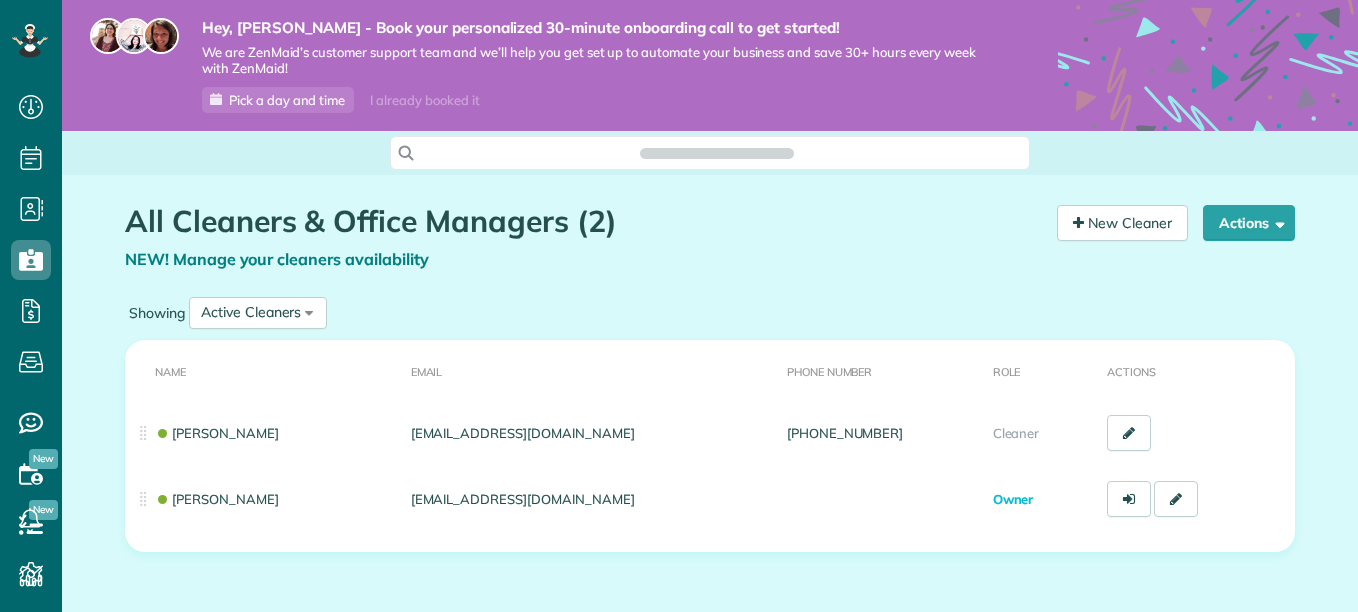 scroll, scrollTop: 0, scrollLeft: 0, axis: both 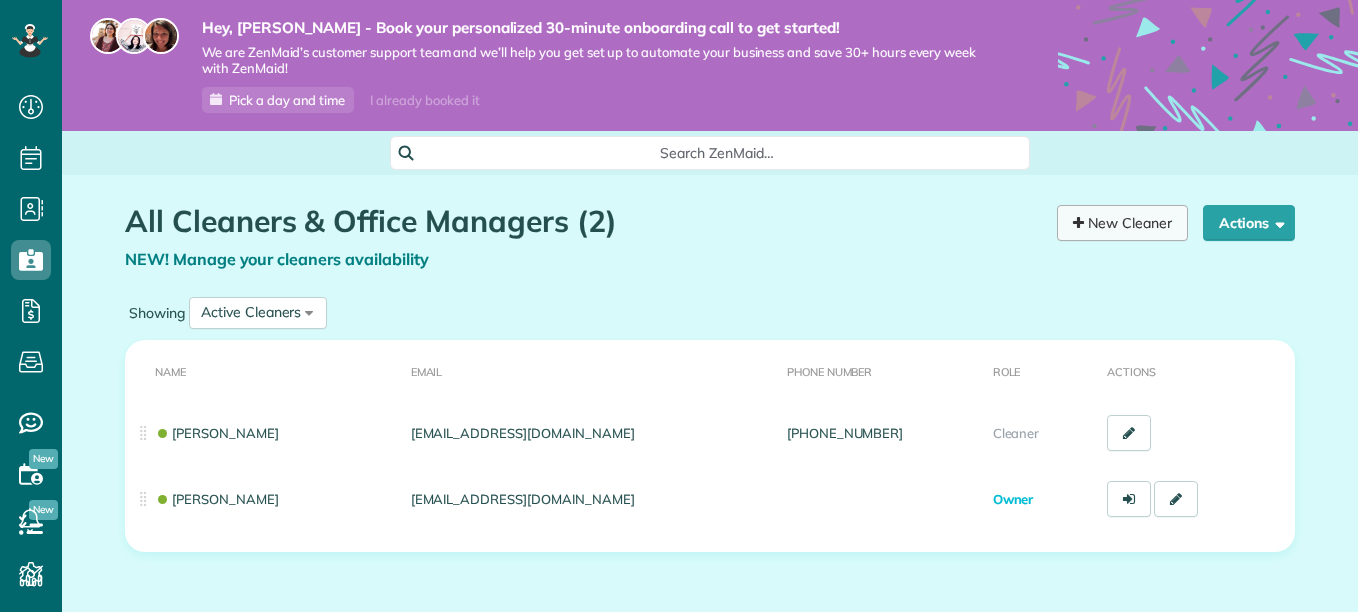 click on "New Cleaner" at bounding box center (1122, 223) 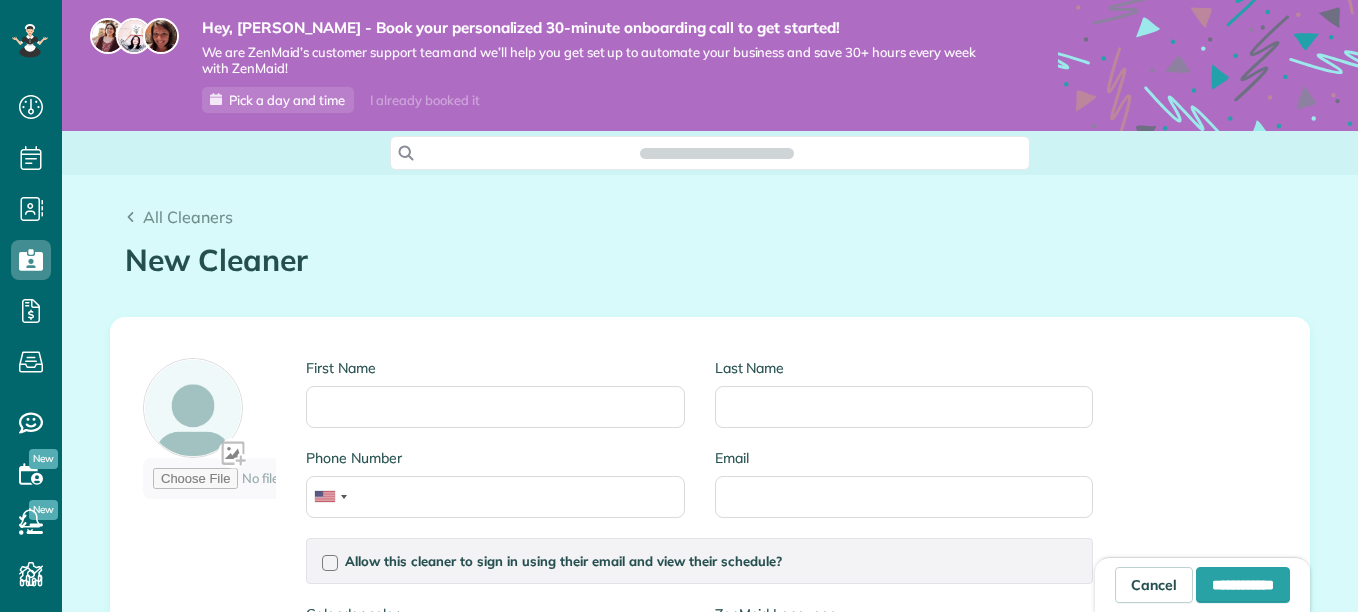 scroll, scrollTop: 0, scrollLeft: 0, axis: both 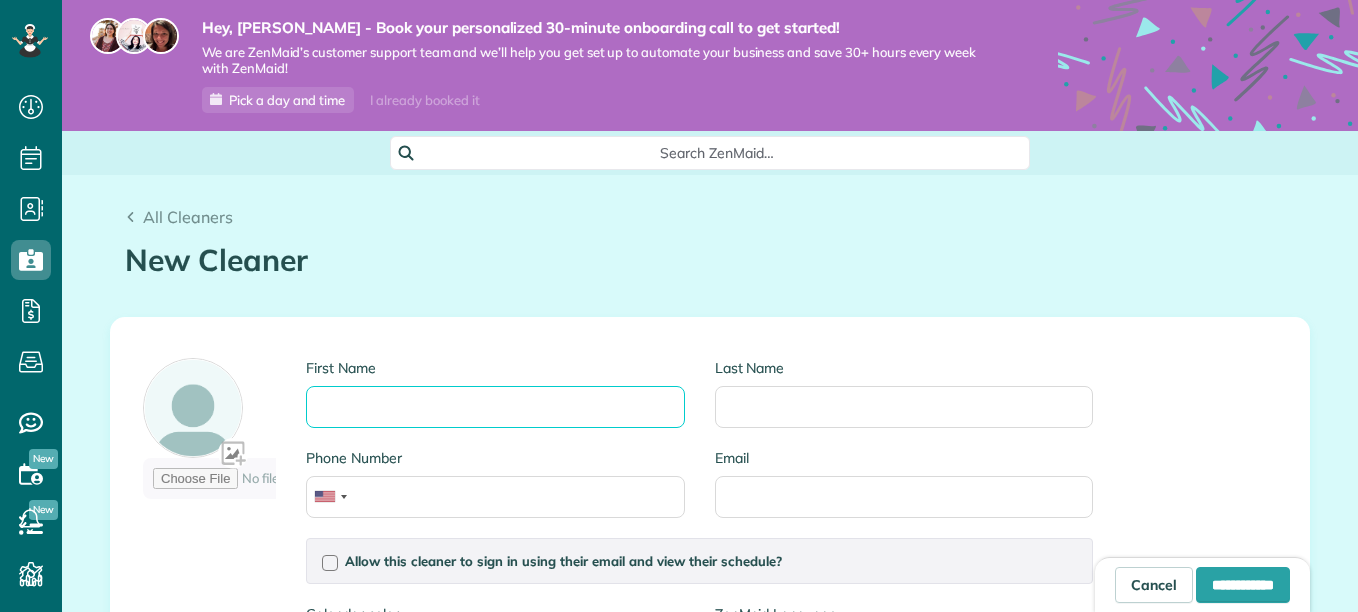 click on "First Name" at bounding box center [495, 407] 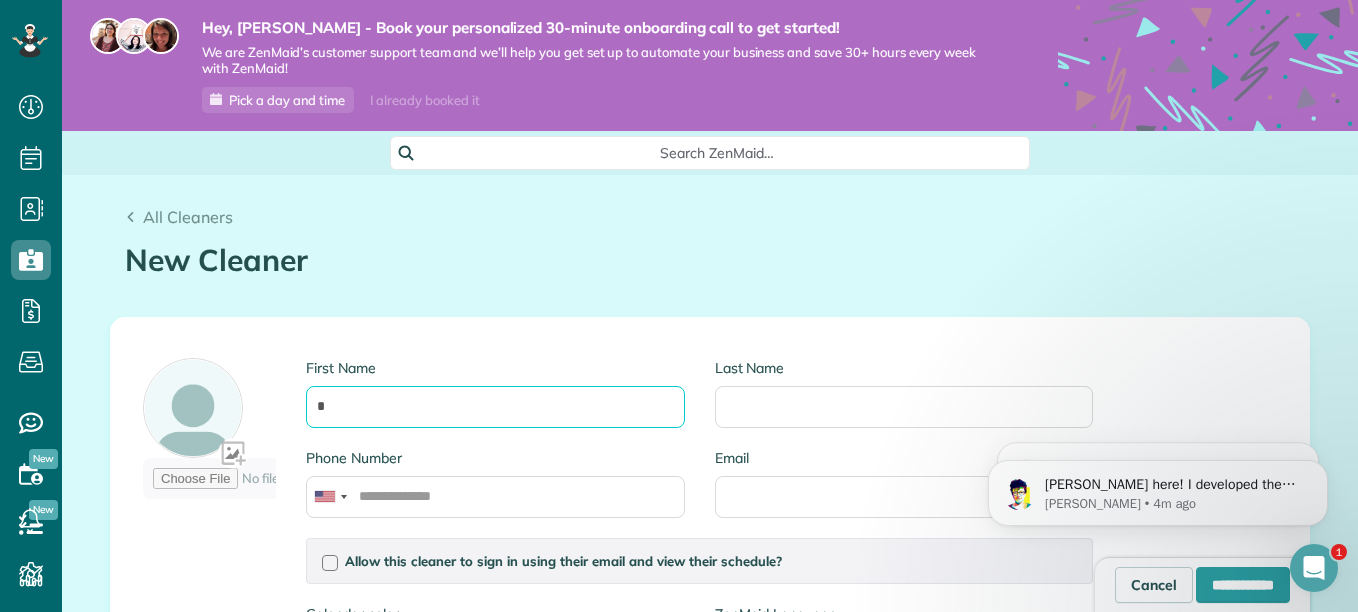 scroll, scrollTop: 0, scrollLeft: 0, axis: both 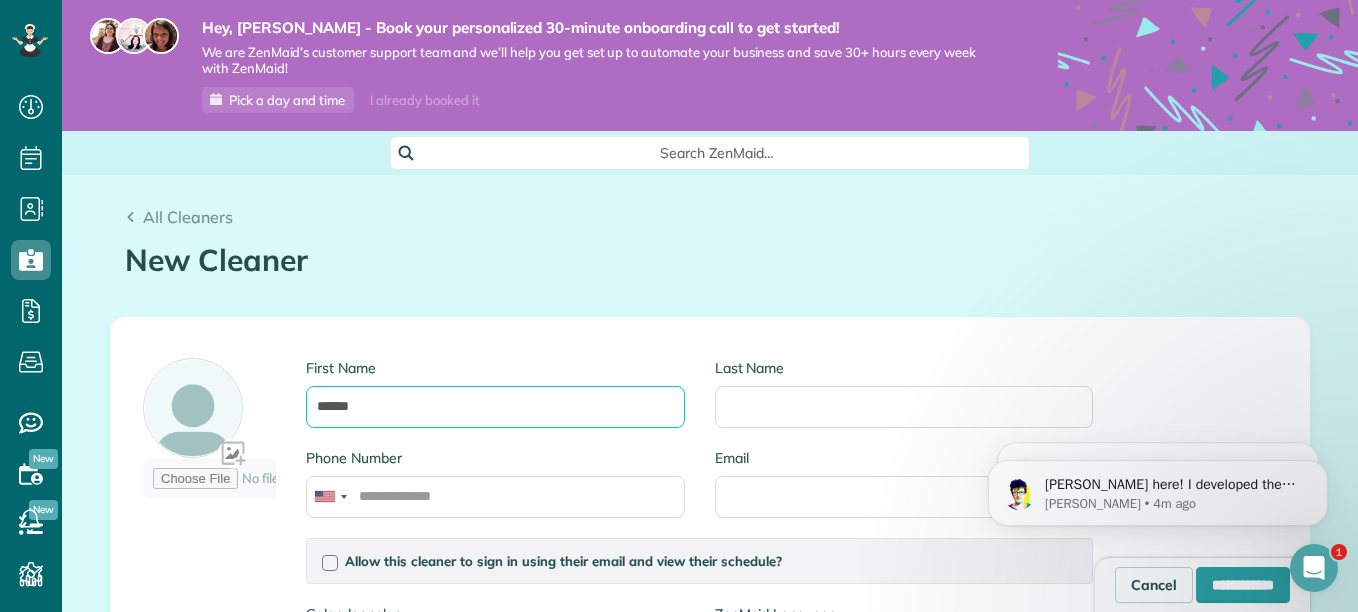 type on "******" 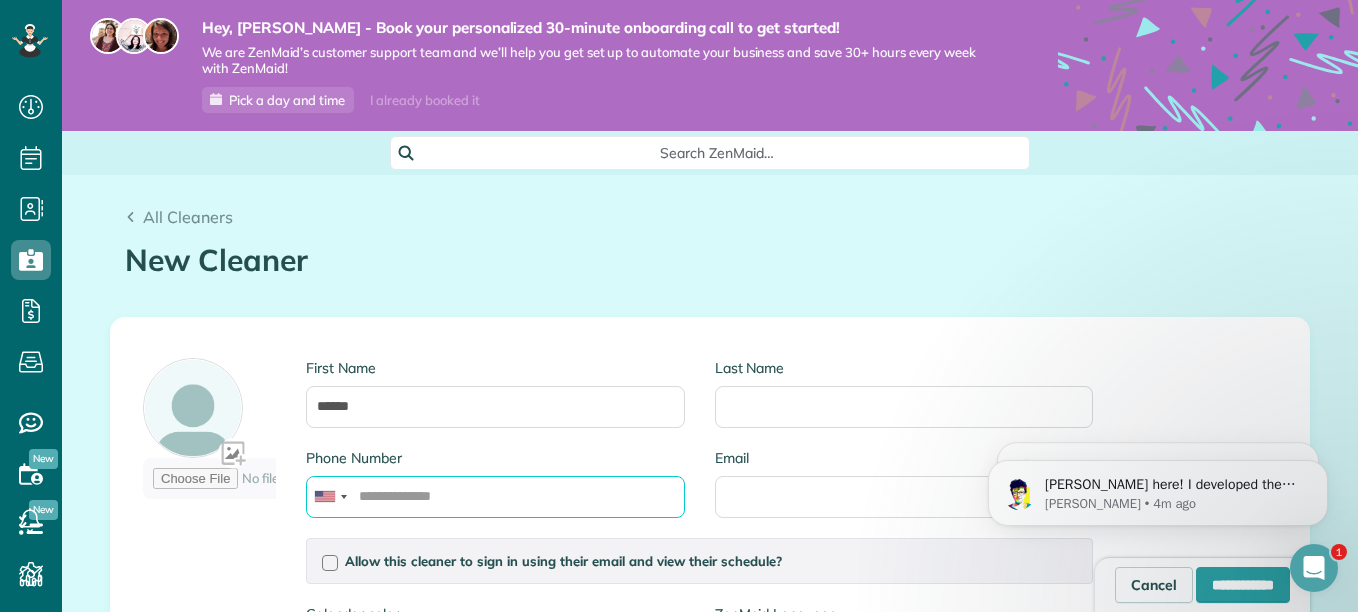 click on "Phone Number" at bounding box center [495, 497] 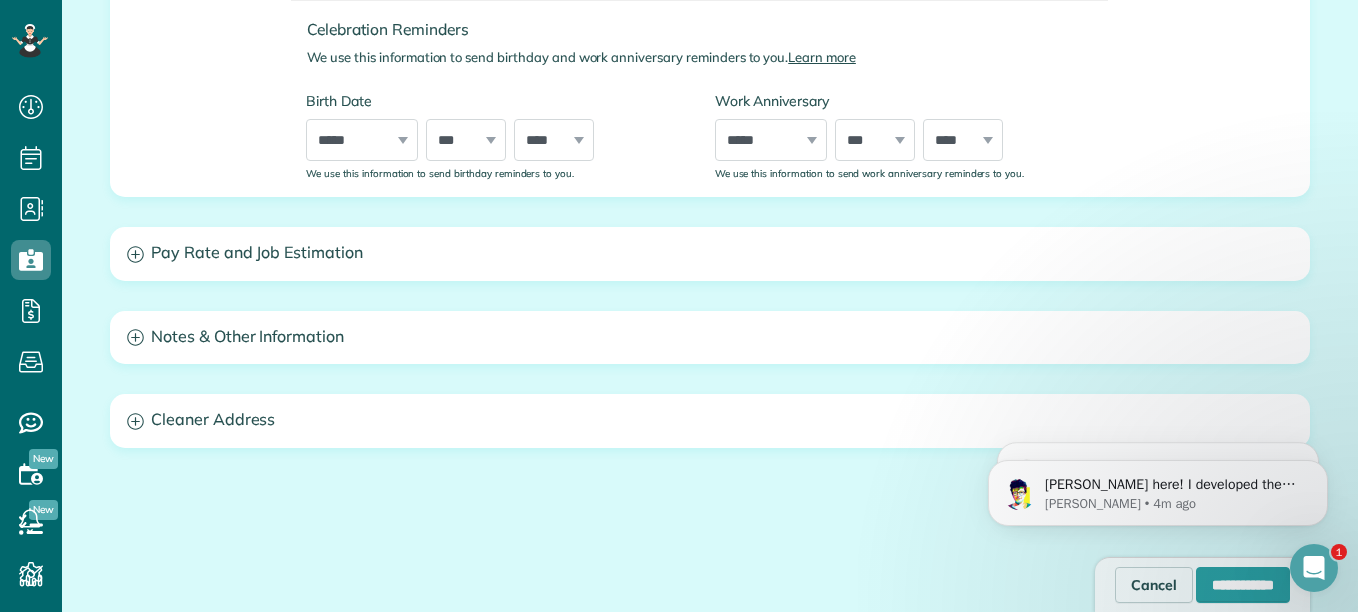 scroll, scrollTop: 814, scrollLeft: 0, axis: vertical 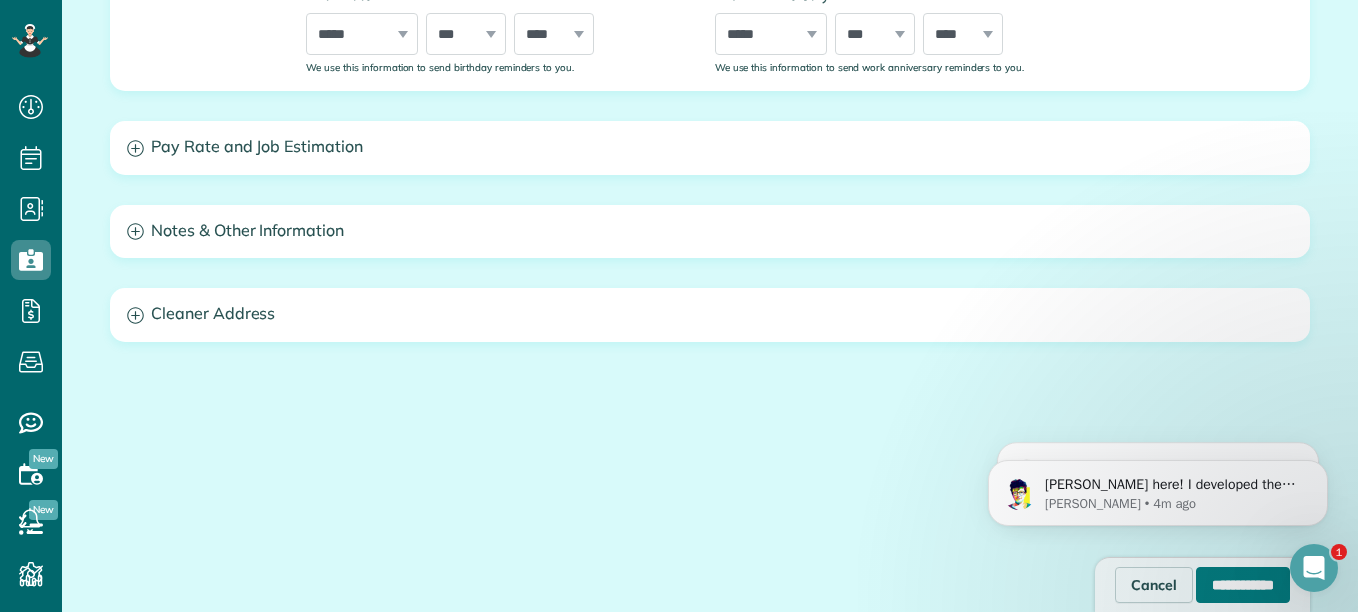 click on "**********" at bounding box center (1243, 585) 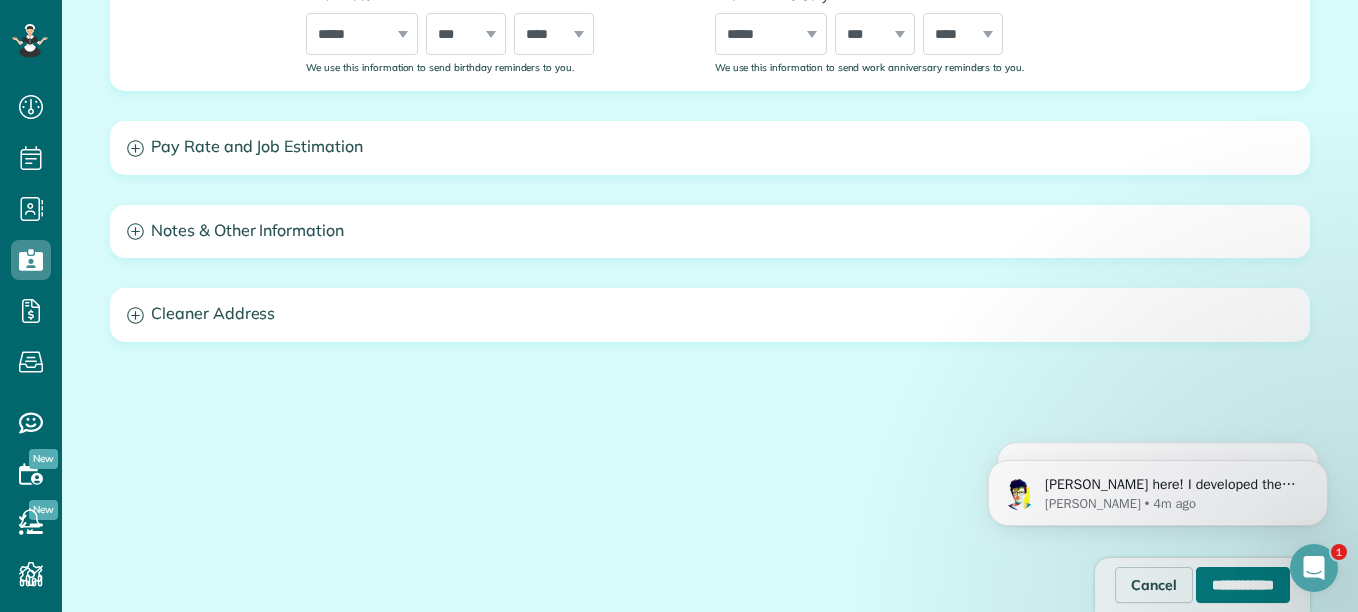 type on "**********" 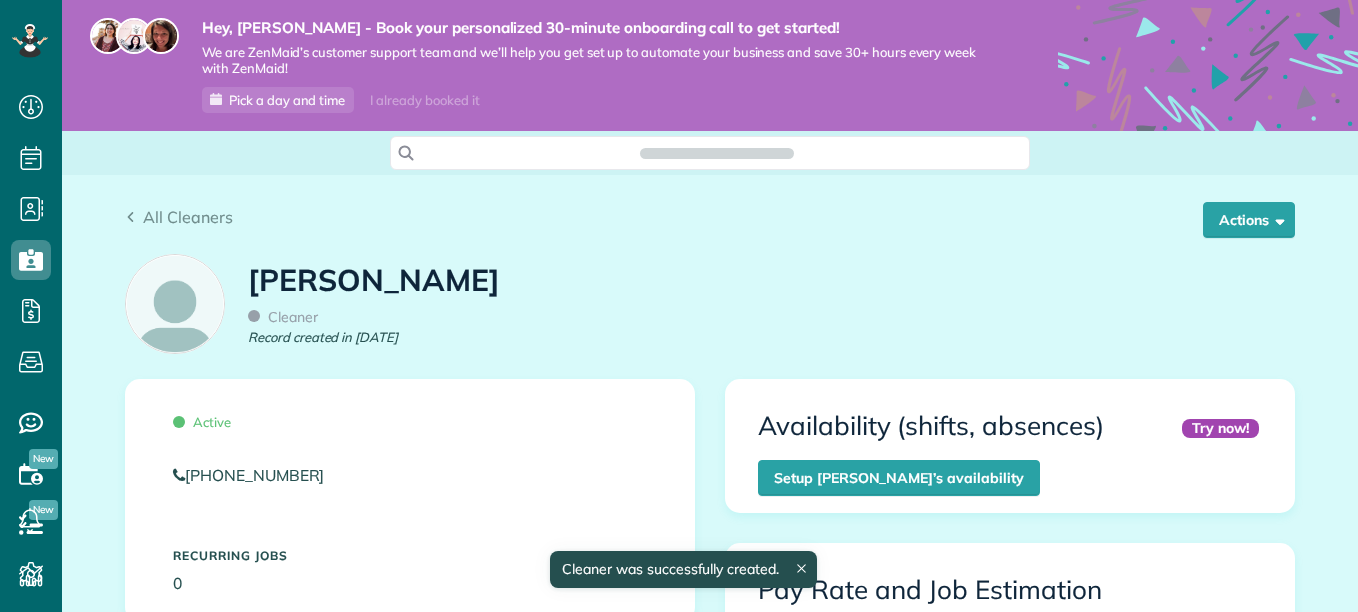 scroll, scrollTop: 0, scrollLeft: 0, axis: both 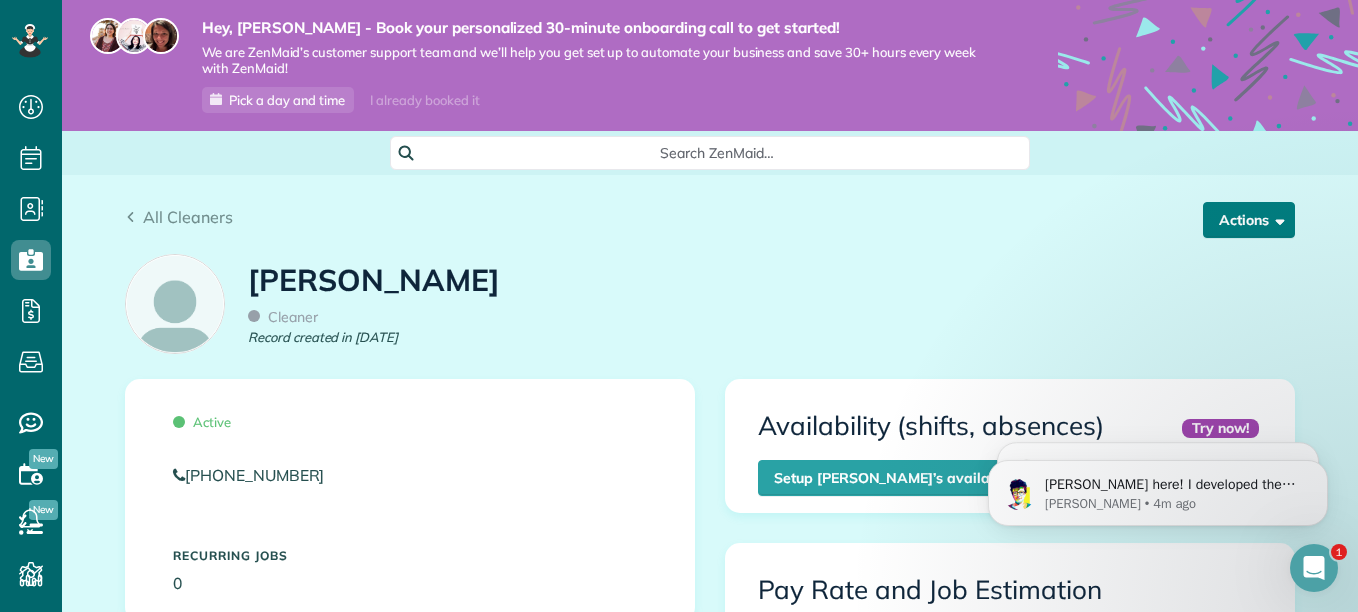 click on "Actions" at bounding box center (1249, 220) 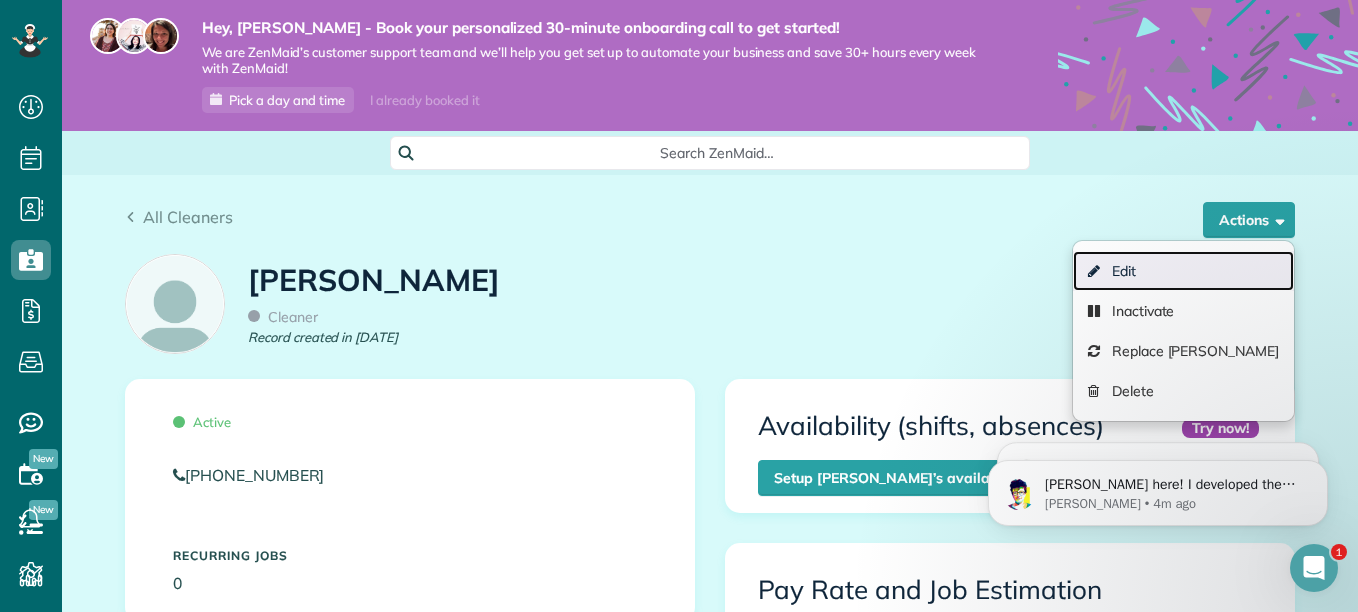 click on "Edit" at bounding box center (1183, 271) 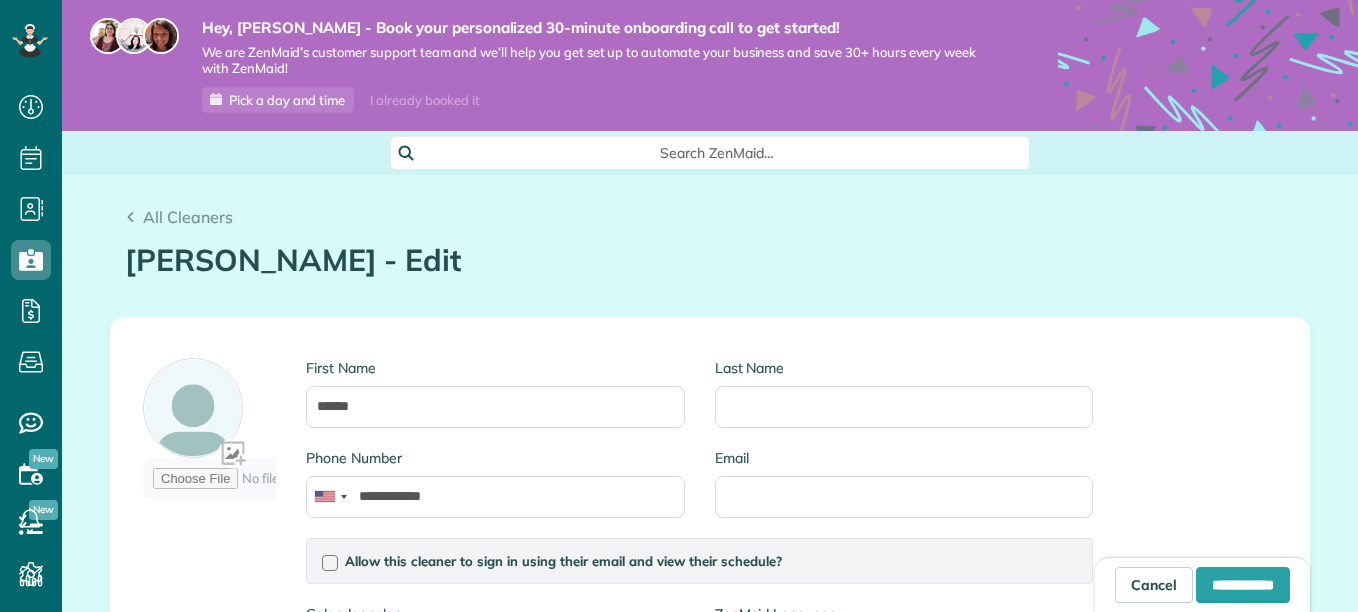 scroll, scrollTop: 0, scrollLeft: 0, axis: both 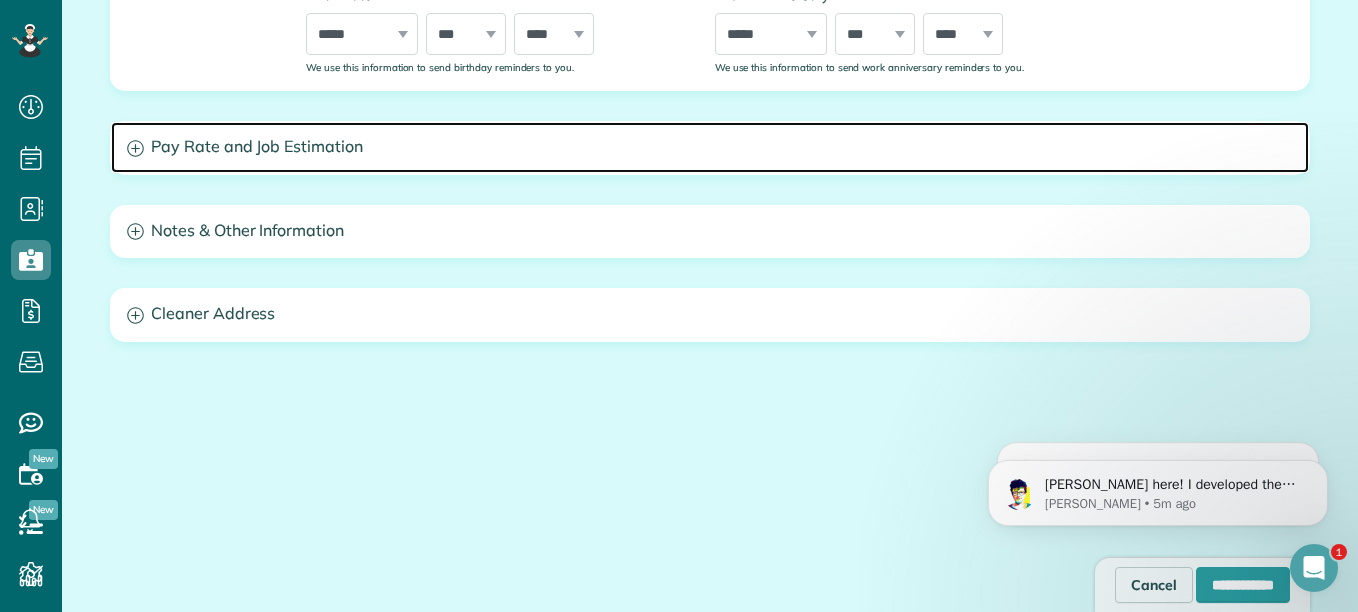 click on "Pay Rate and Job Estimation" at bounding box center [710, 147] 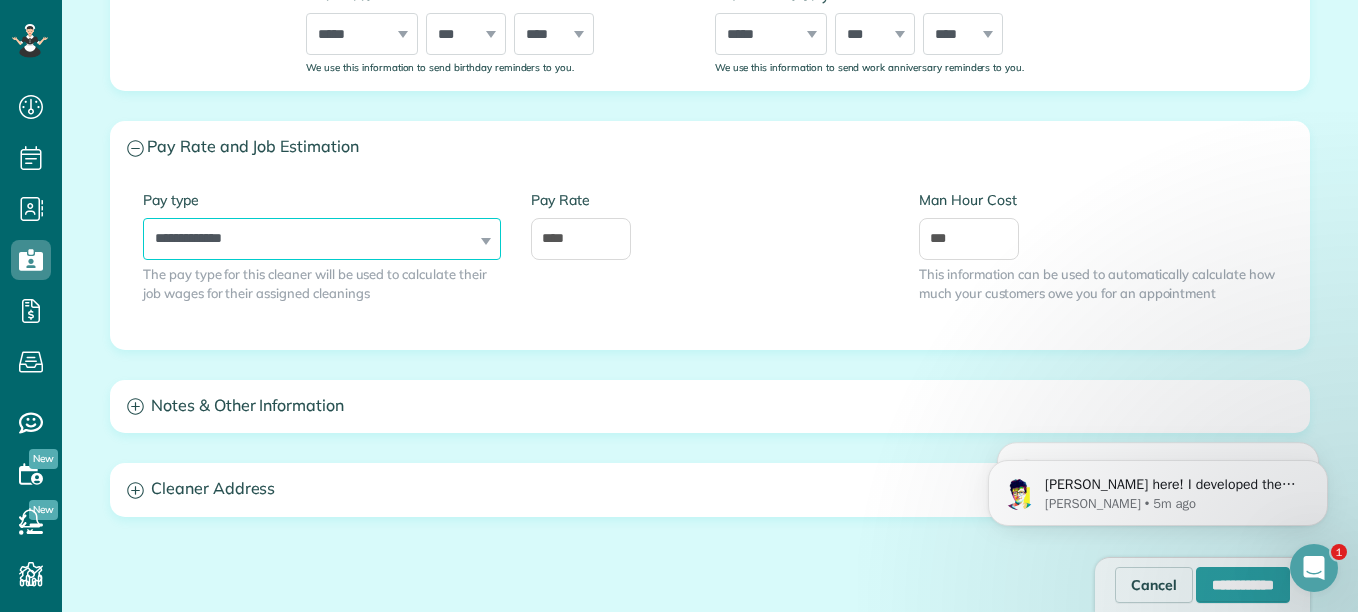 click on "**********" at bounding box center [322, 239] 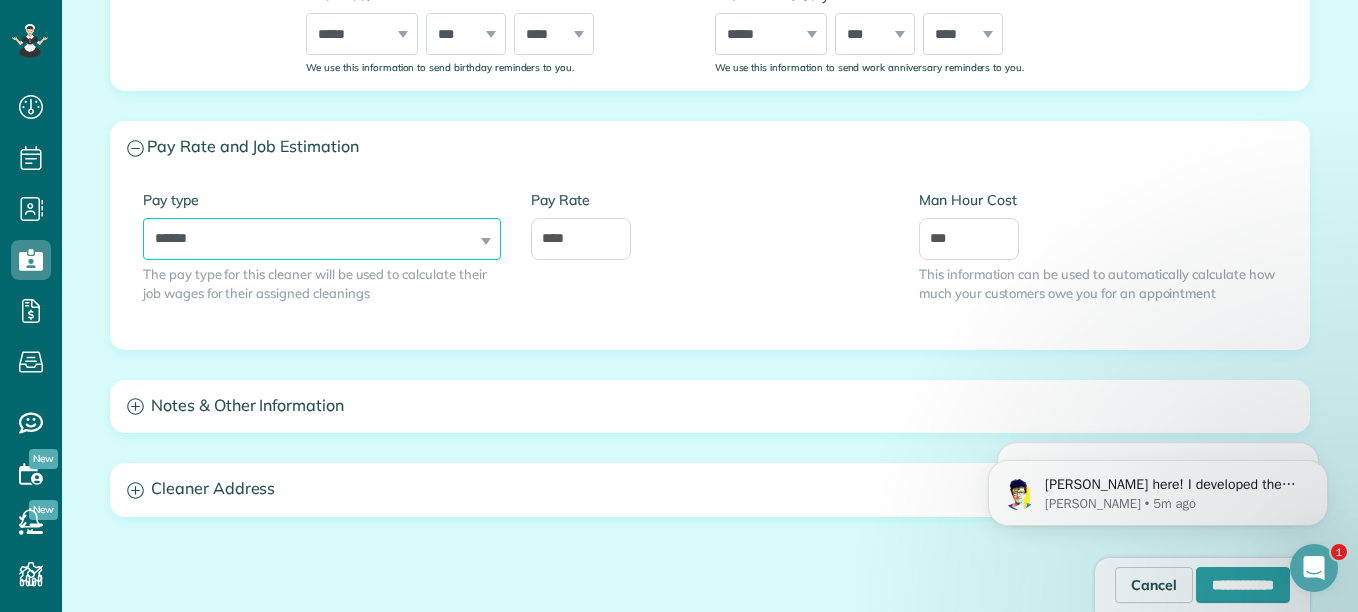 click on "**********" at bounding box center [322, 239] 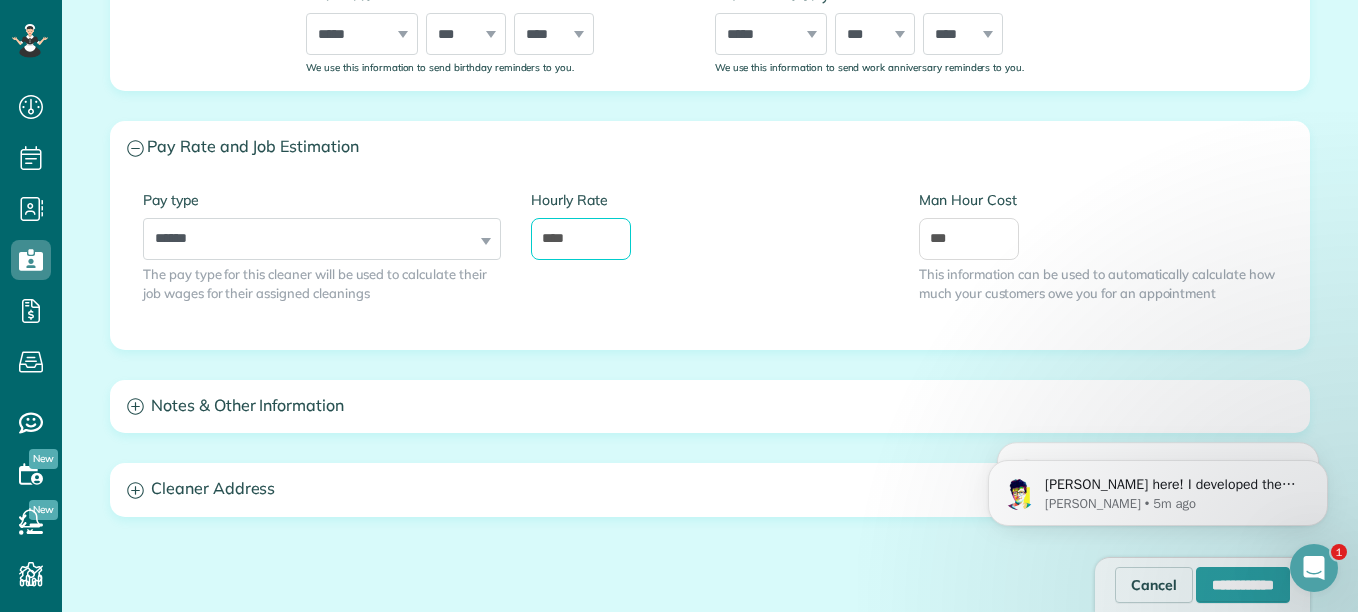 click on "****" at bounding box center [581, 239] 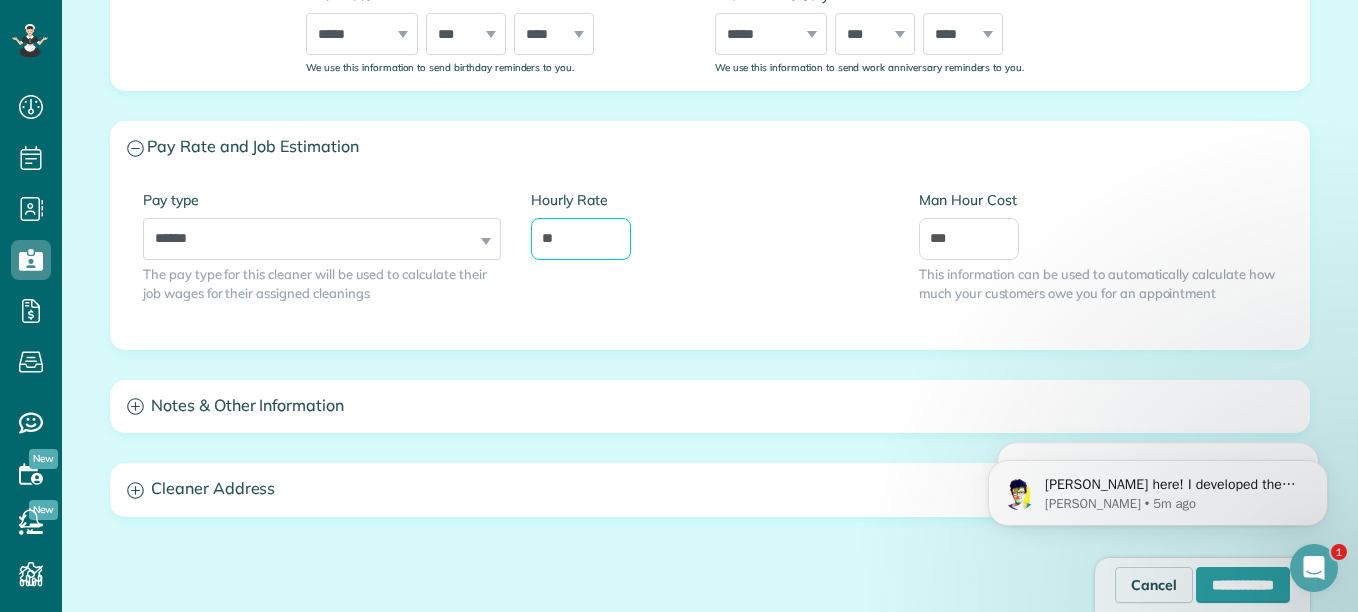 type on "*" 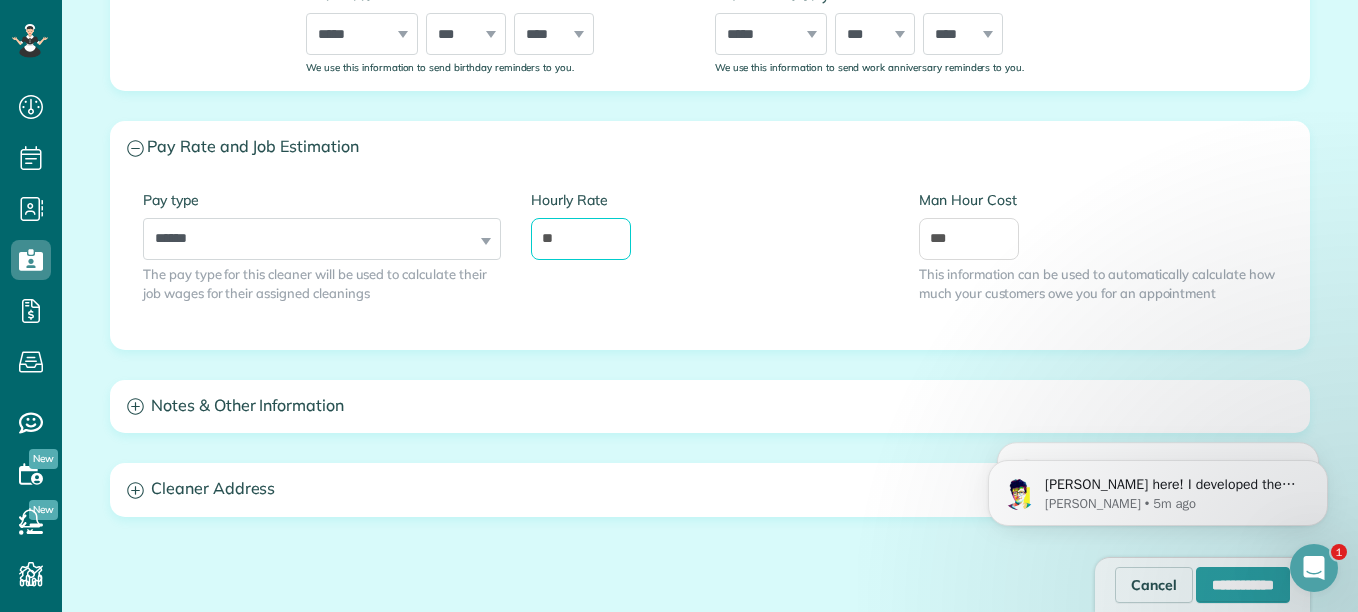 type on "**" 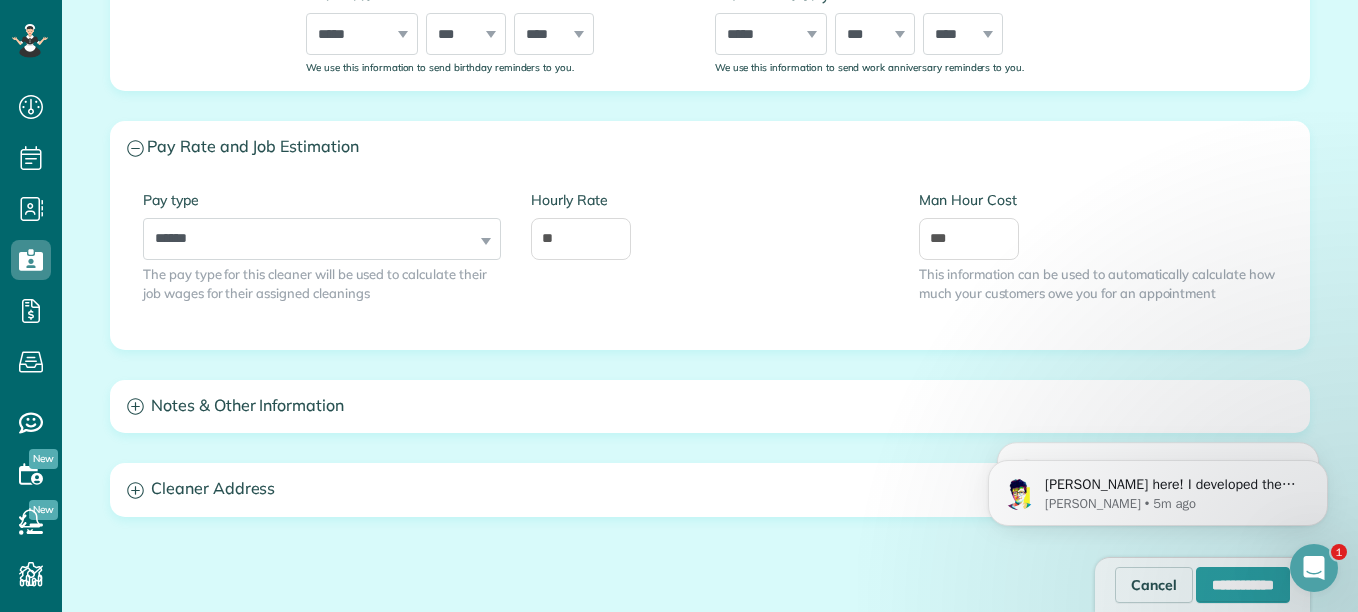 click on "**********" at bounding box center [710, 85] 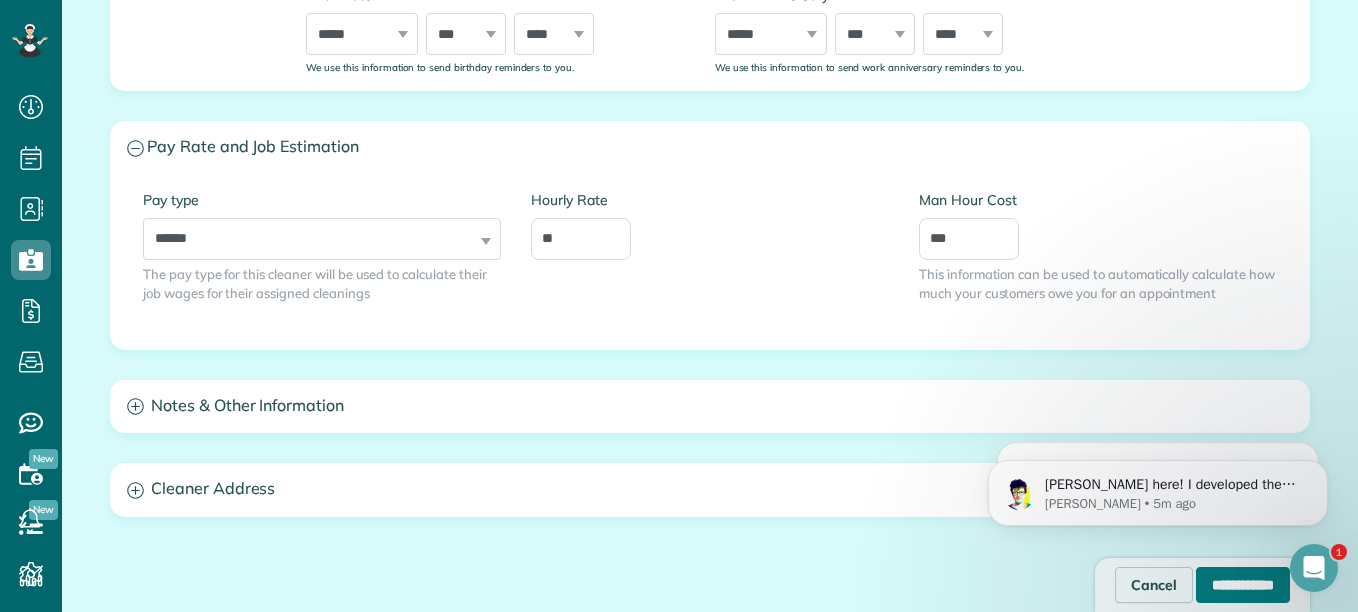 click on "**********" at bounding box center [1243, 585] 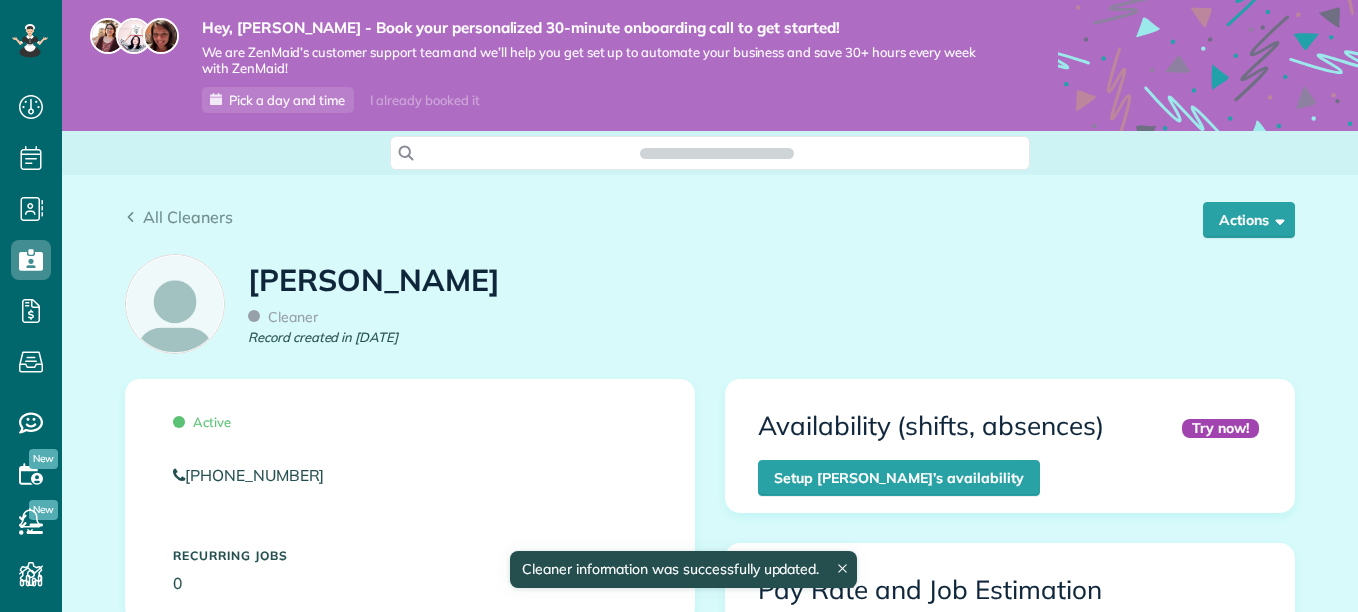 scroll, scrollTop: 0, scrollLeft: 0, axis: both 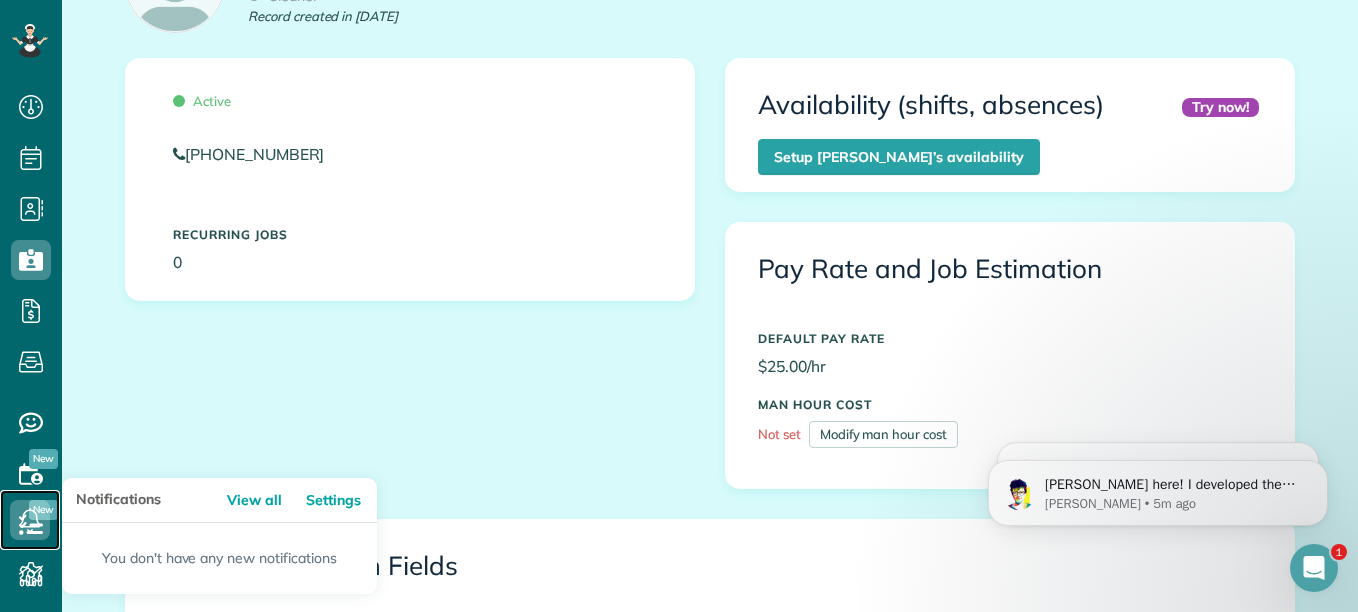 click 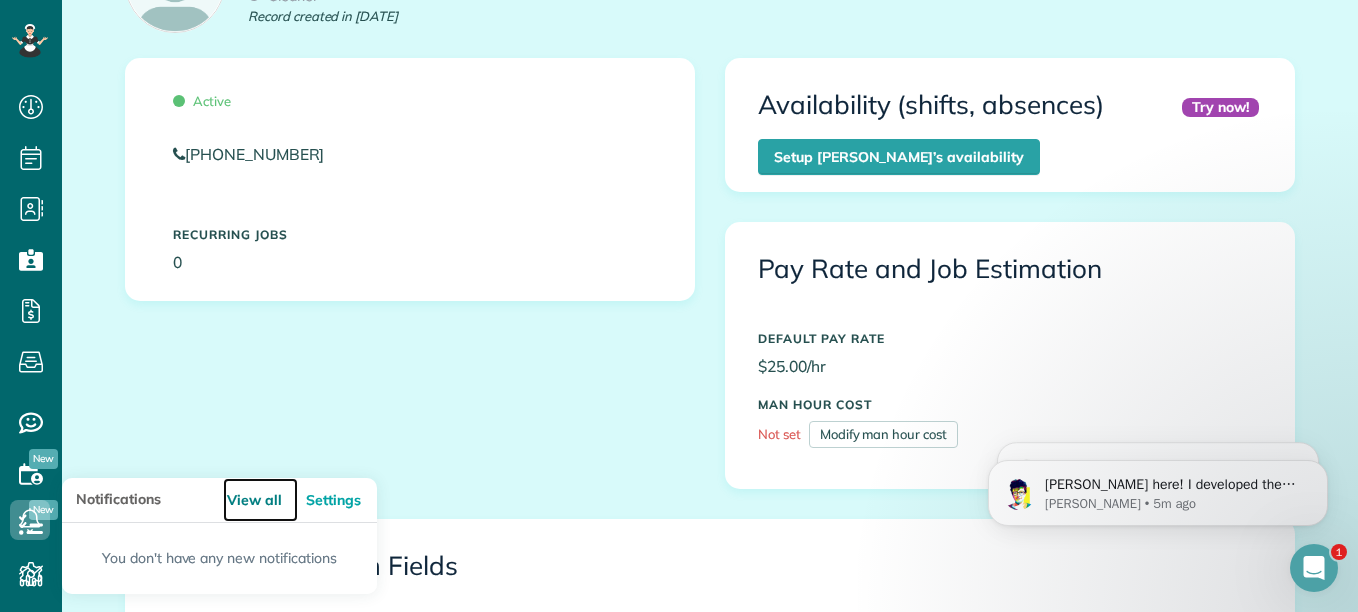 click on "View all" at bounding box center (260, 500) 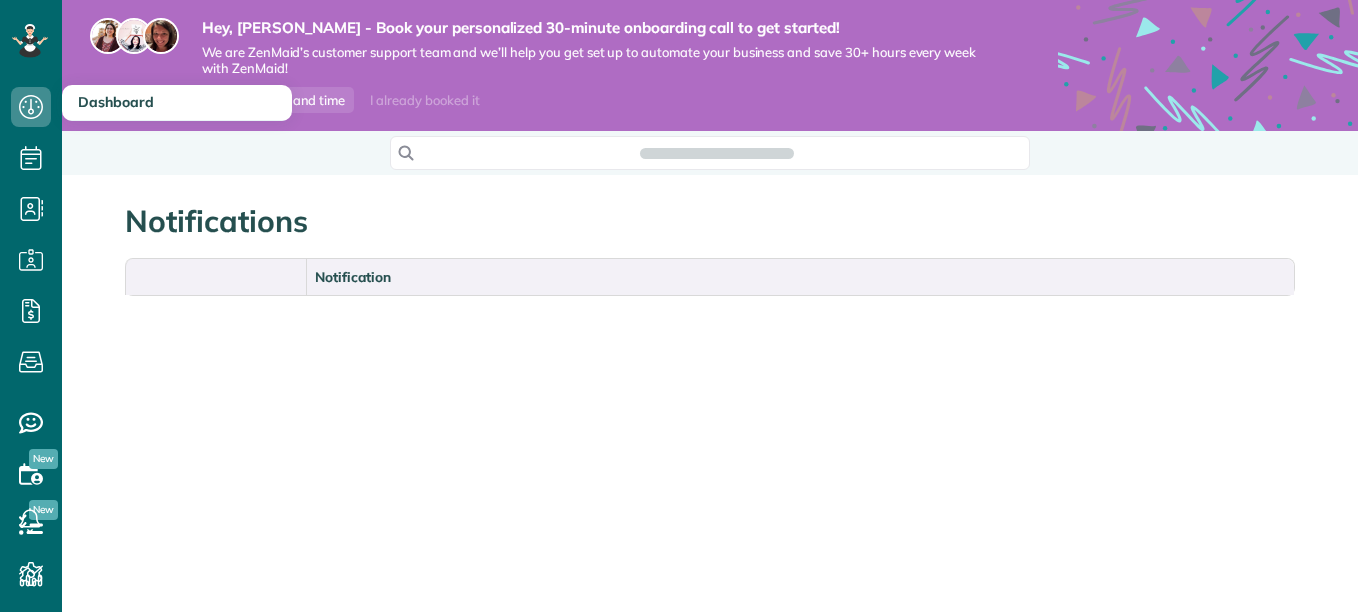 scroll, scrollTop: 0, scrollLeft: 0, axis: both 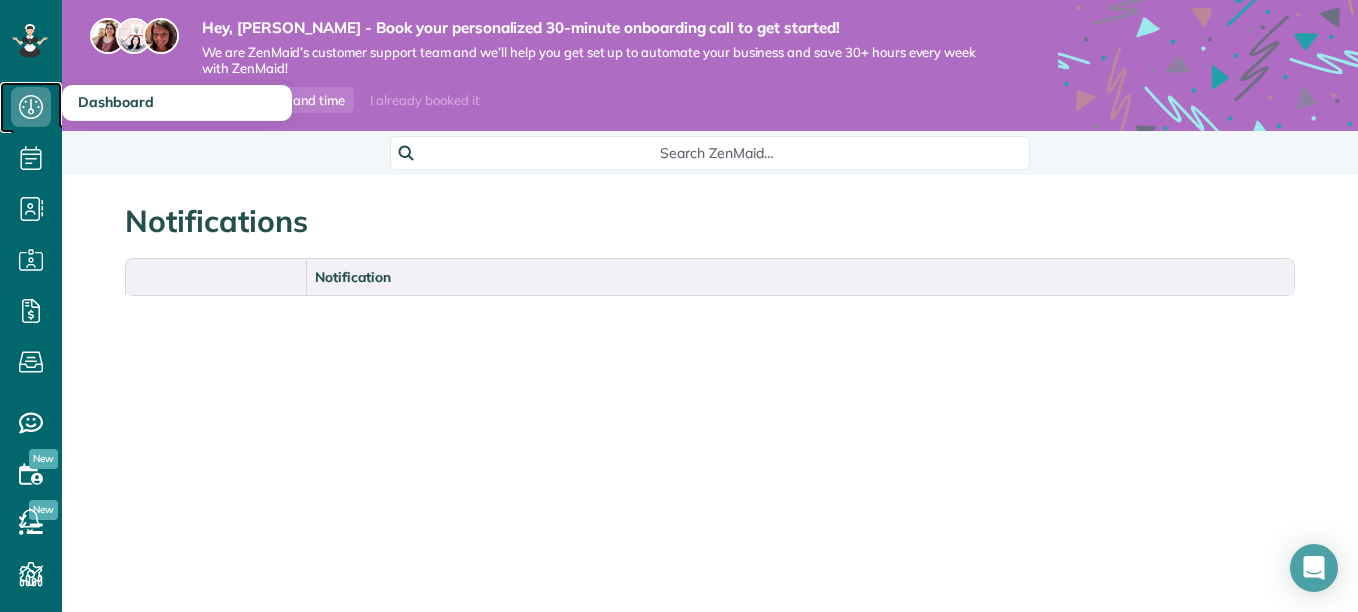 click 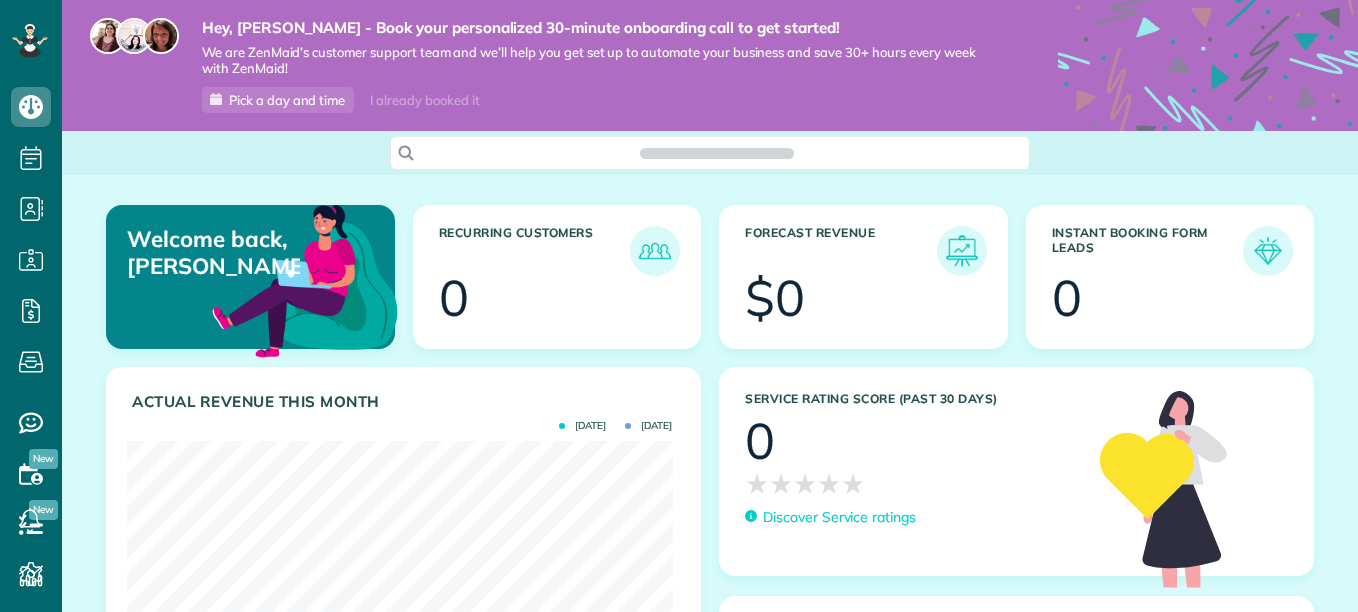 scroll, scrollTop: 0, scrollLeft: 0, axis: both 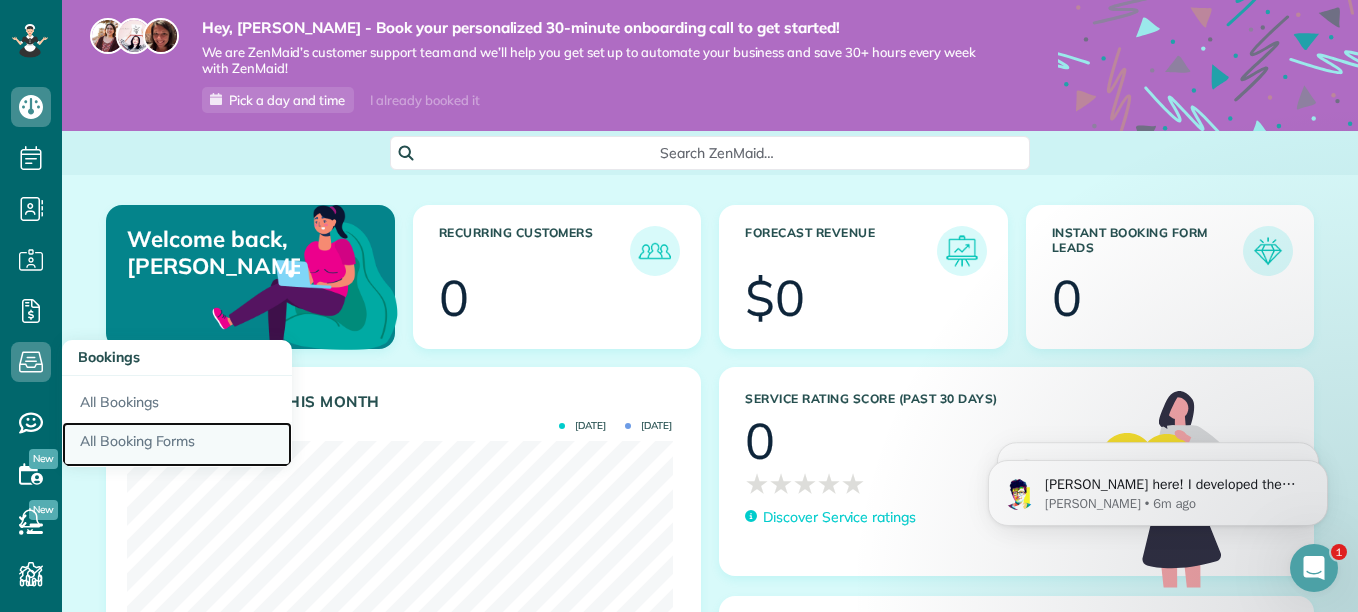 click on "All Booking Forms" at bounding box center [177, 445] 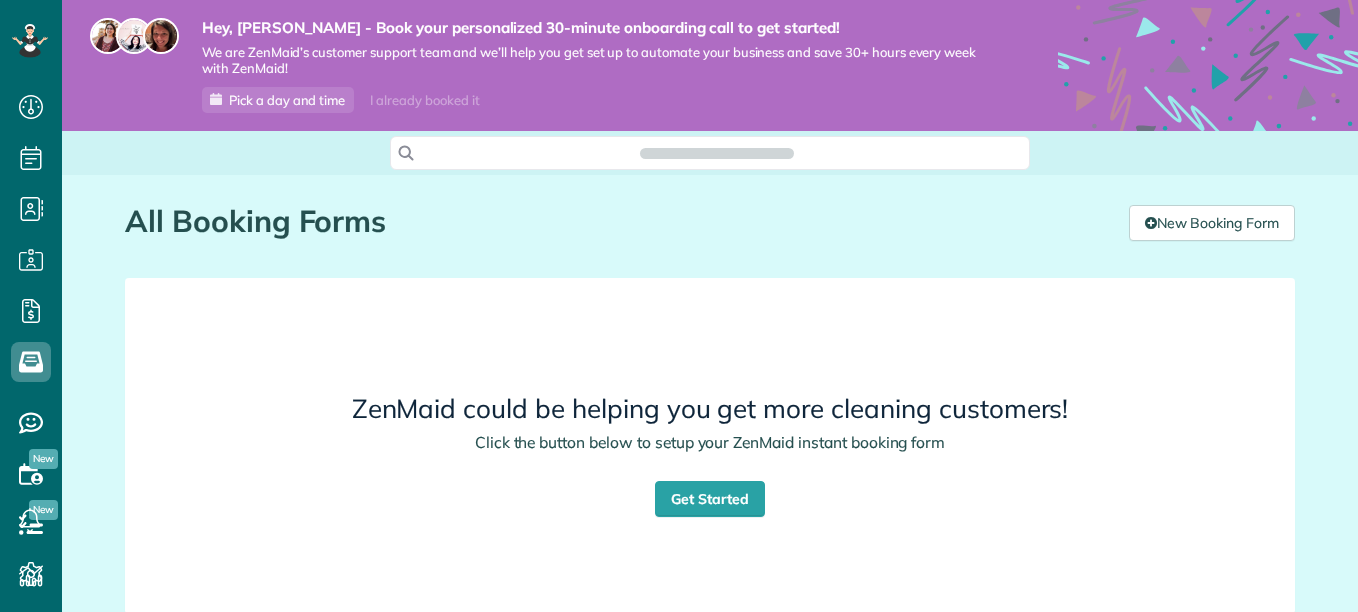 scroll, scrollTop: 0, scrollLeft: 0, axis: both 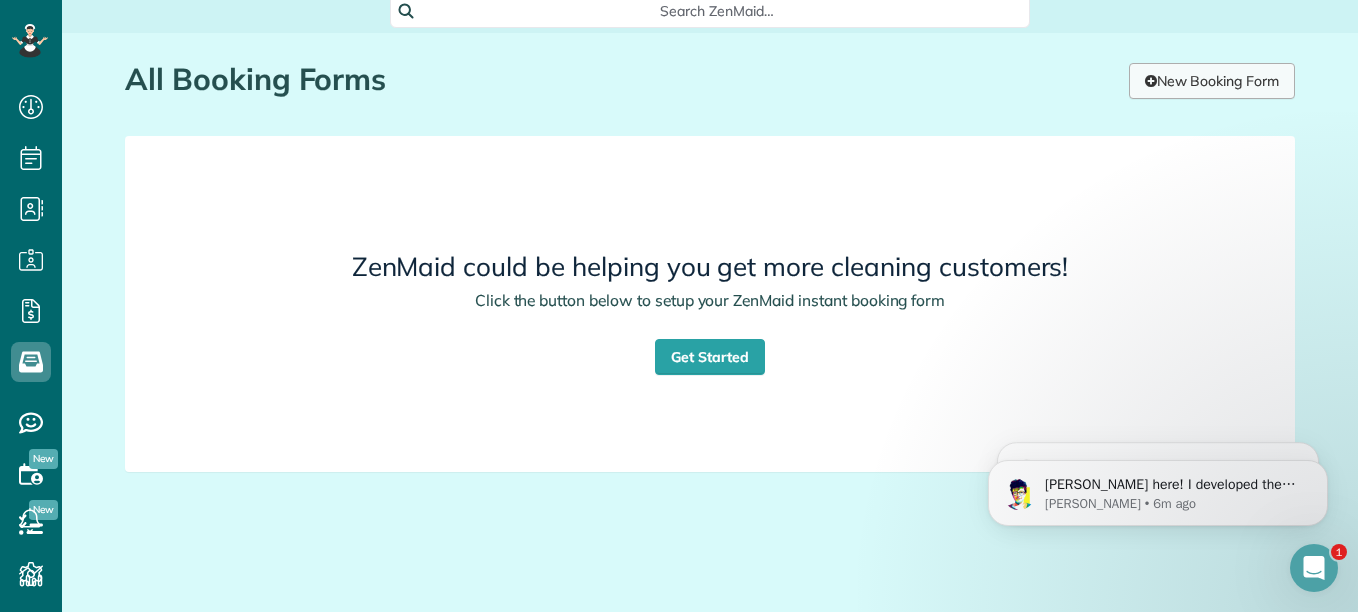 click on "New Booking Form" at bounding box center (1212, 81) 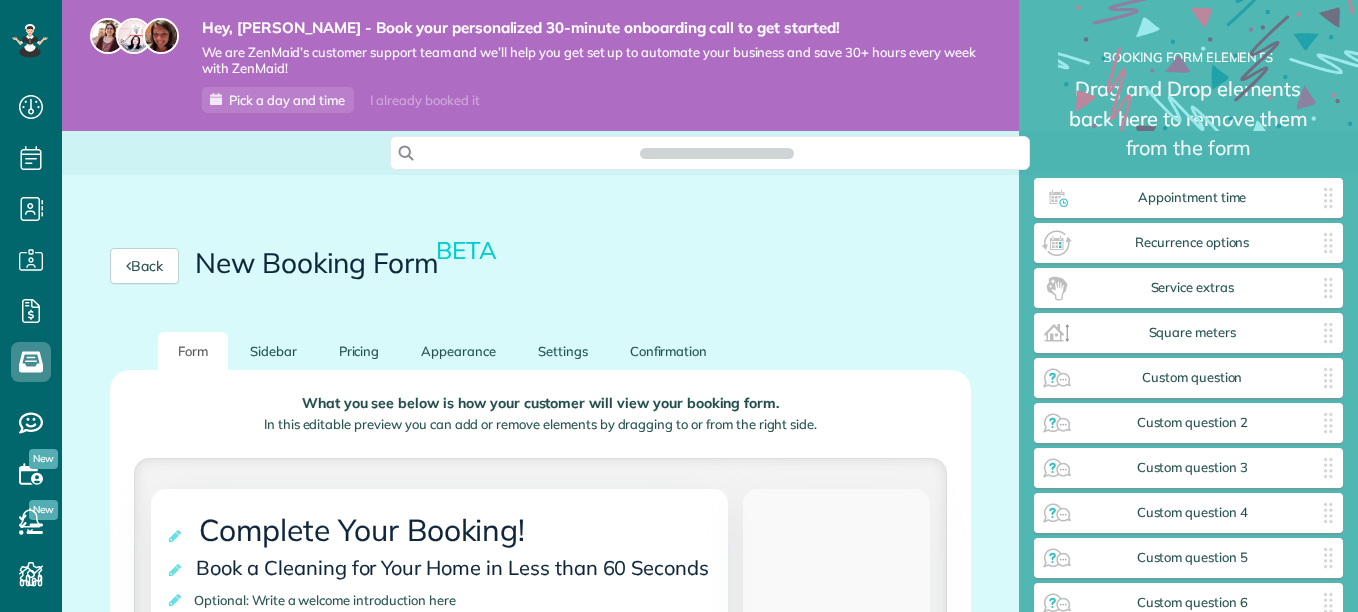 scroll, scrollTop: 0, scrollLeft: 0, axis: both 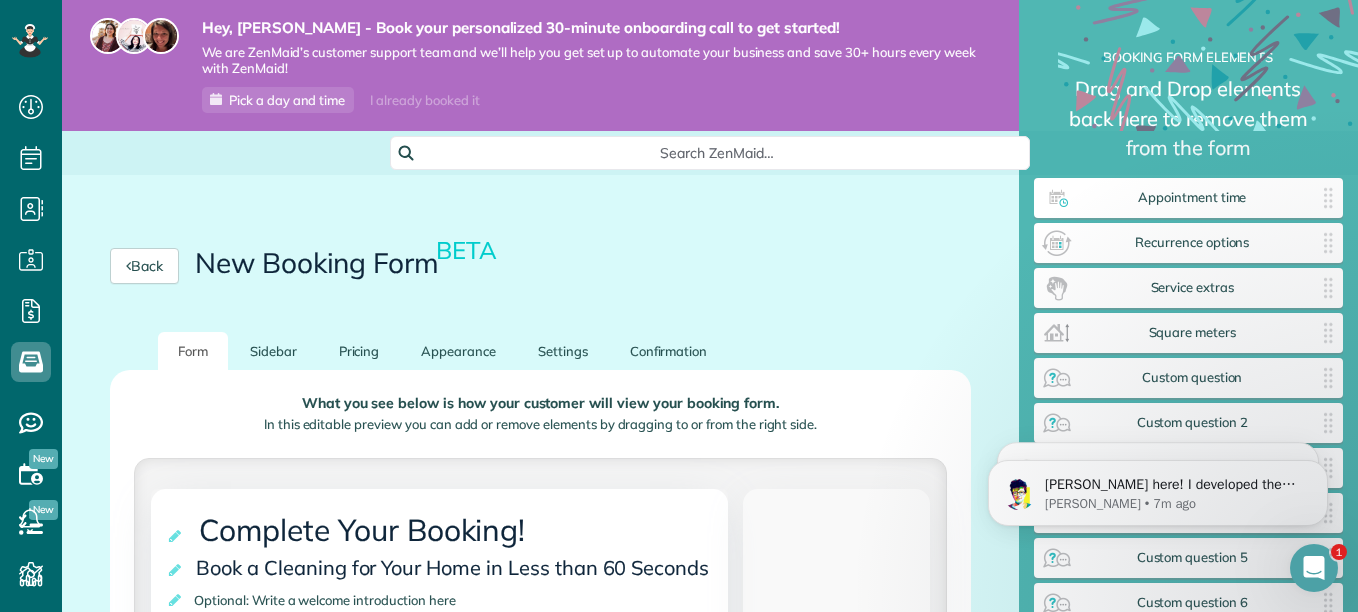 click on "Search ZenMaid…" at bounding box center [710, 153] 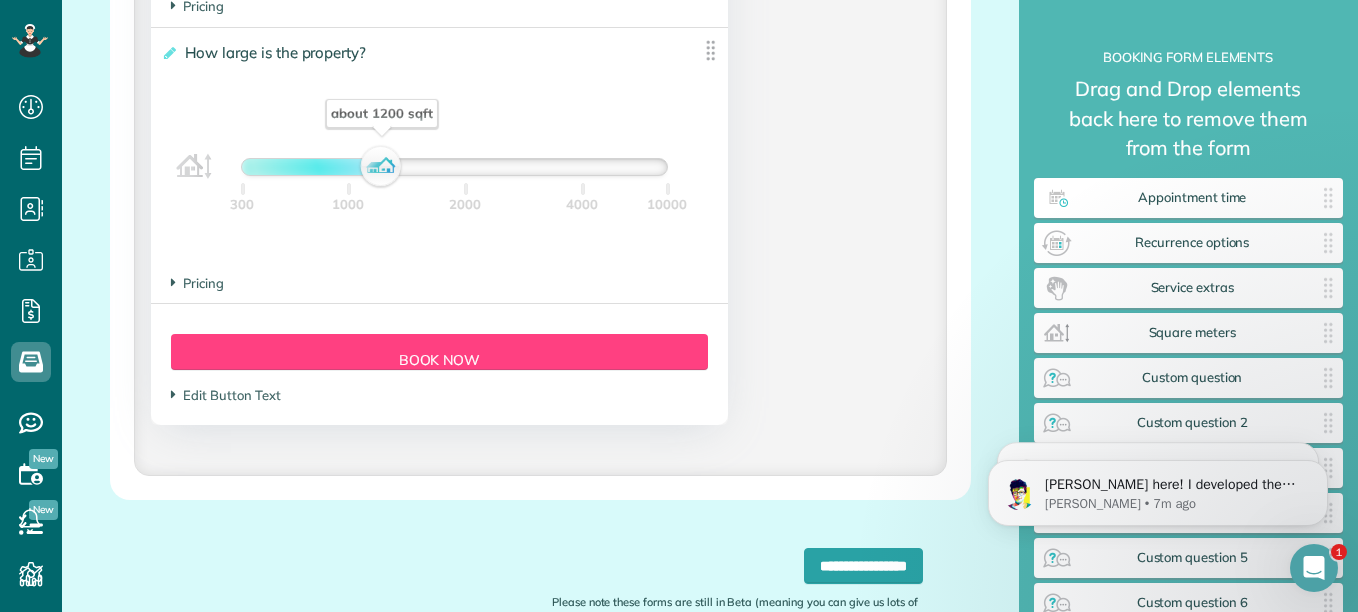 scroll, scrollTop: 1960, scrollLeft: 0, axis: vertical 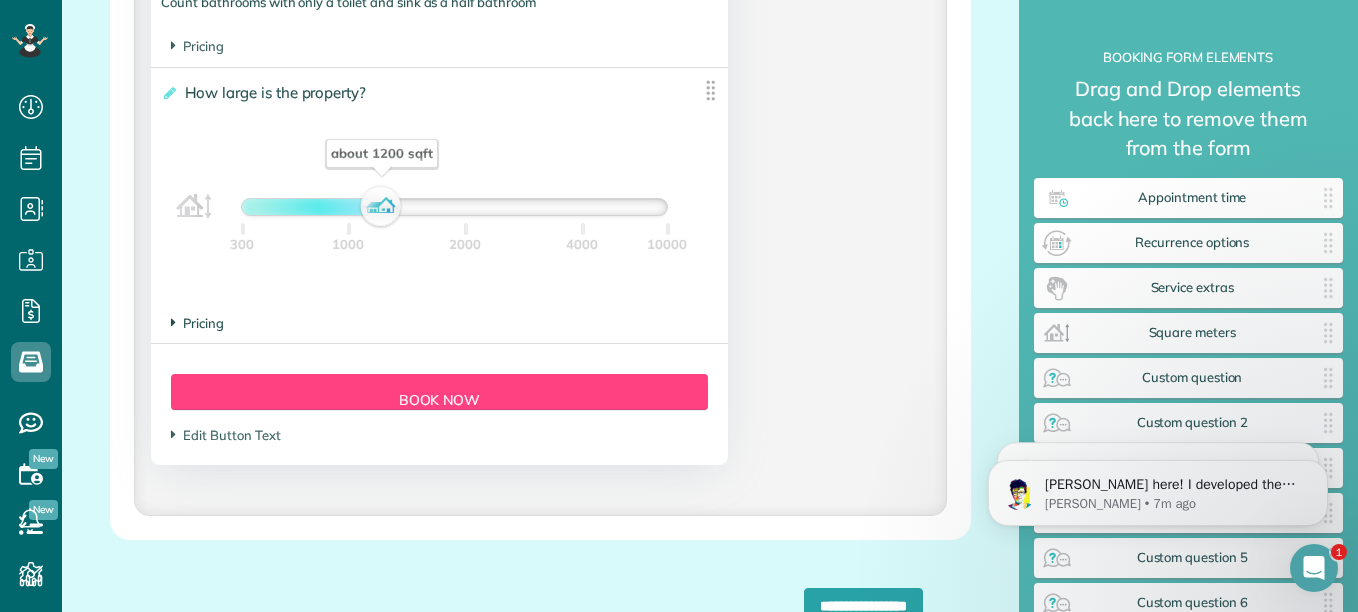 click at bounding box center [173, 322] 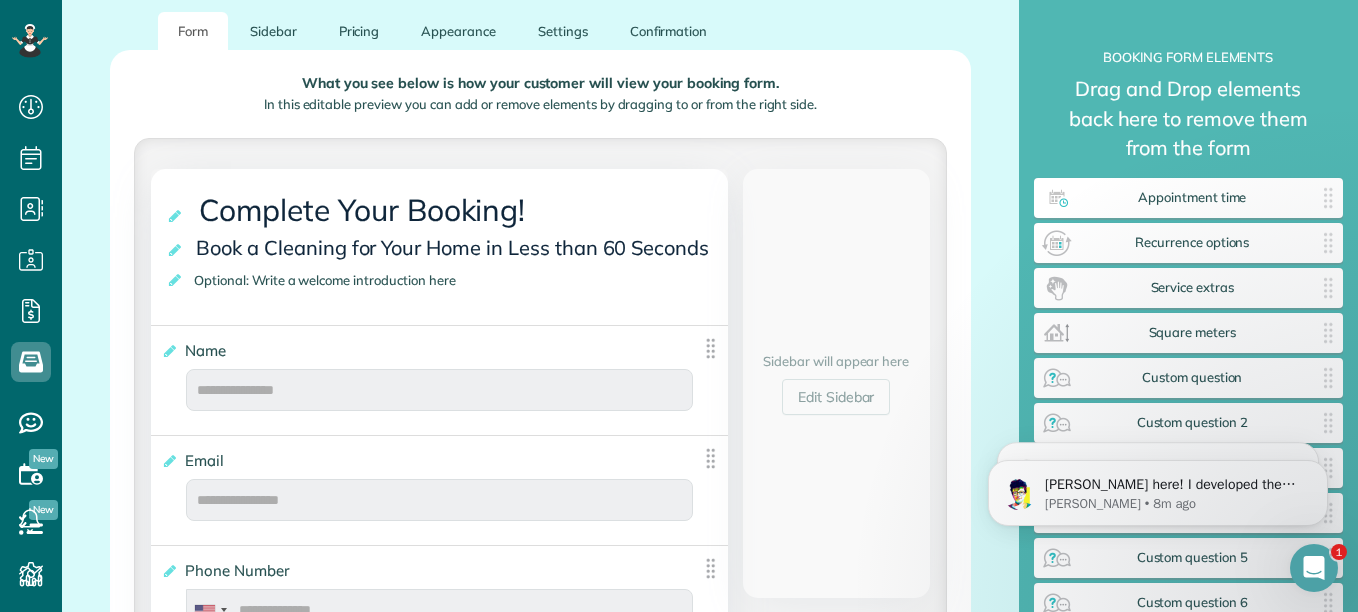 scroll, scrollTop: 280, scrollLeft: 0, axis: vertical 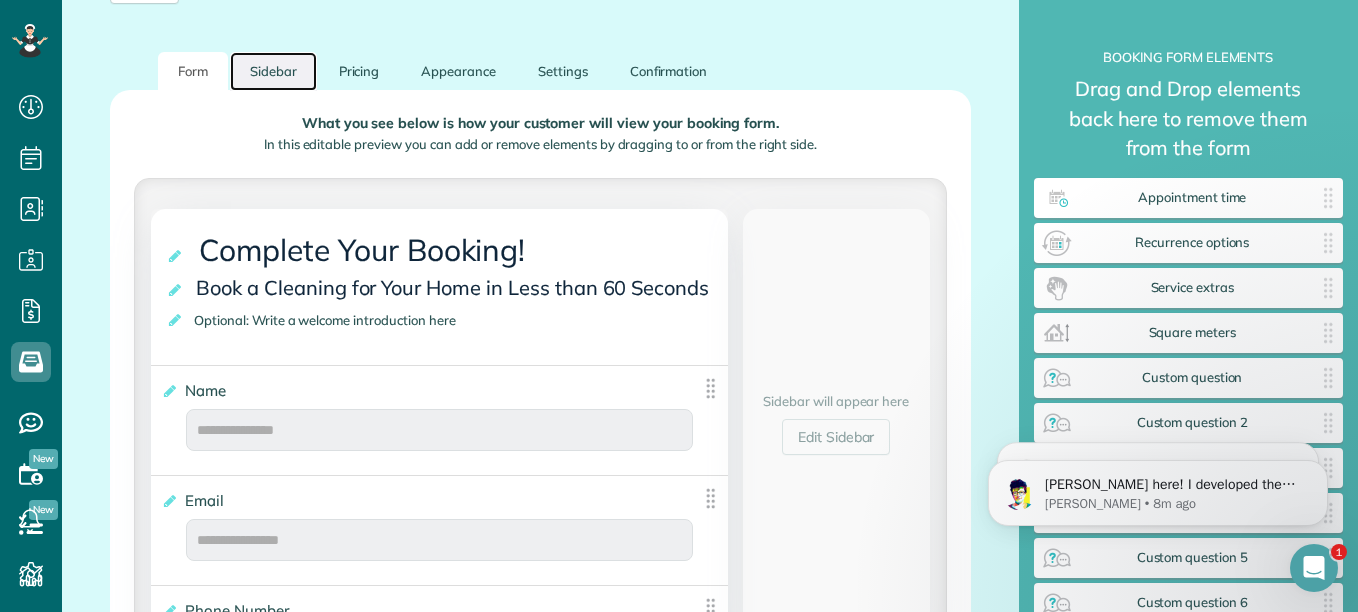 click on "Sidebar" at bounding box center (273, 71) 